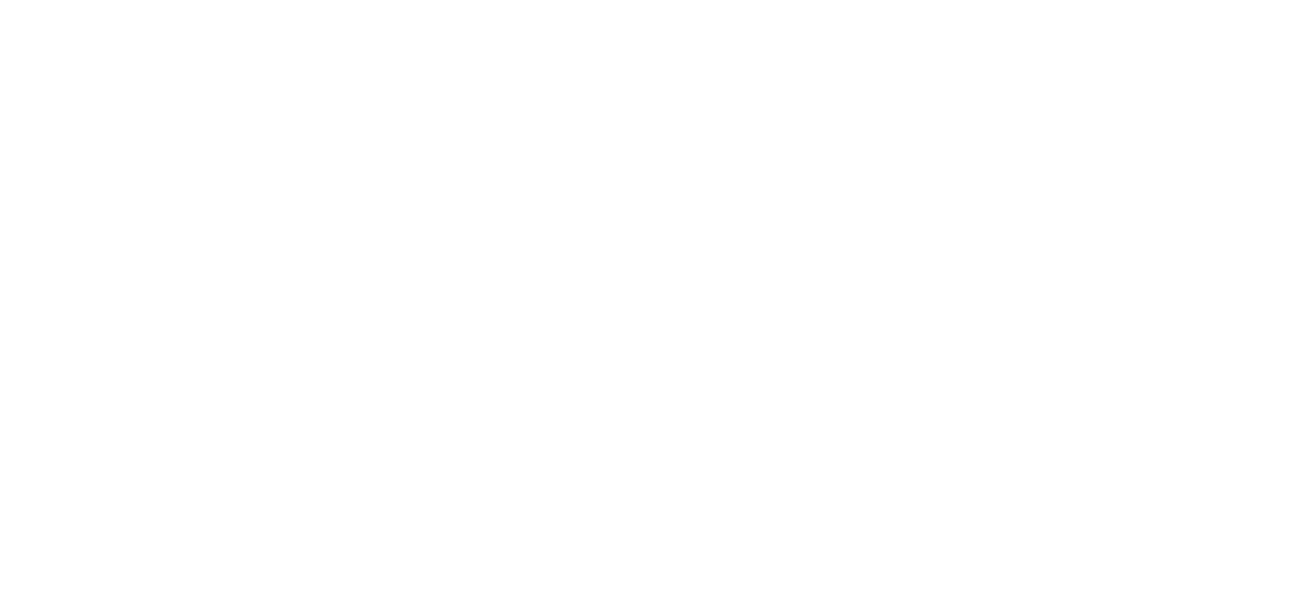 scroll, scrollTop: 0, scrollLeft: 0, axis: both 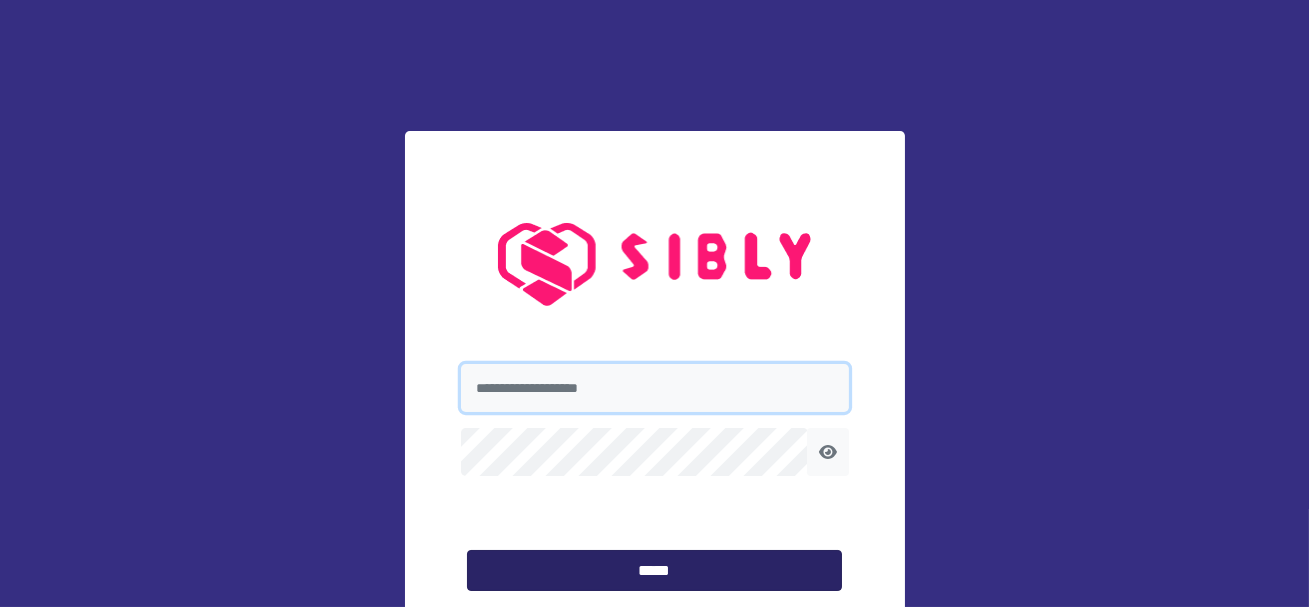 type on "**********" 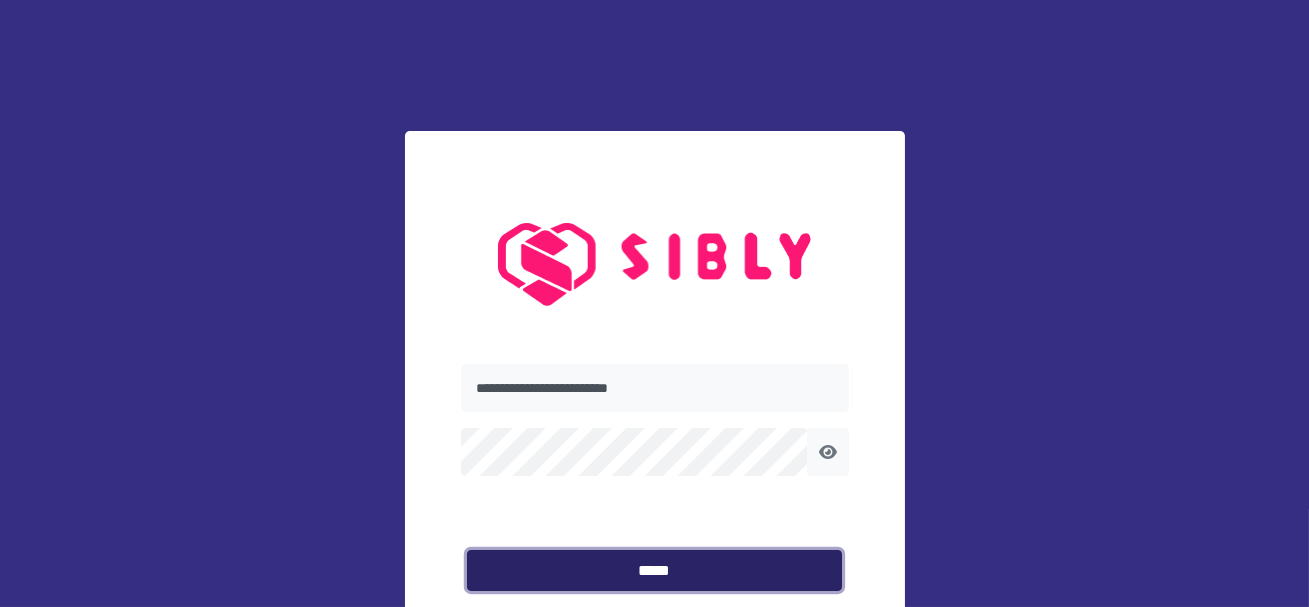 click on "*****" at bounding box center (654, 571) 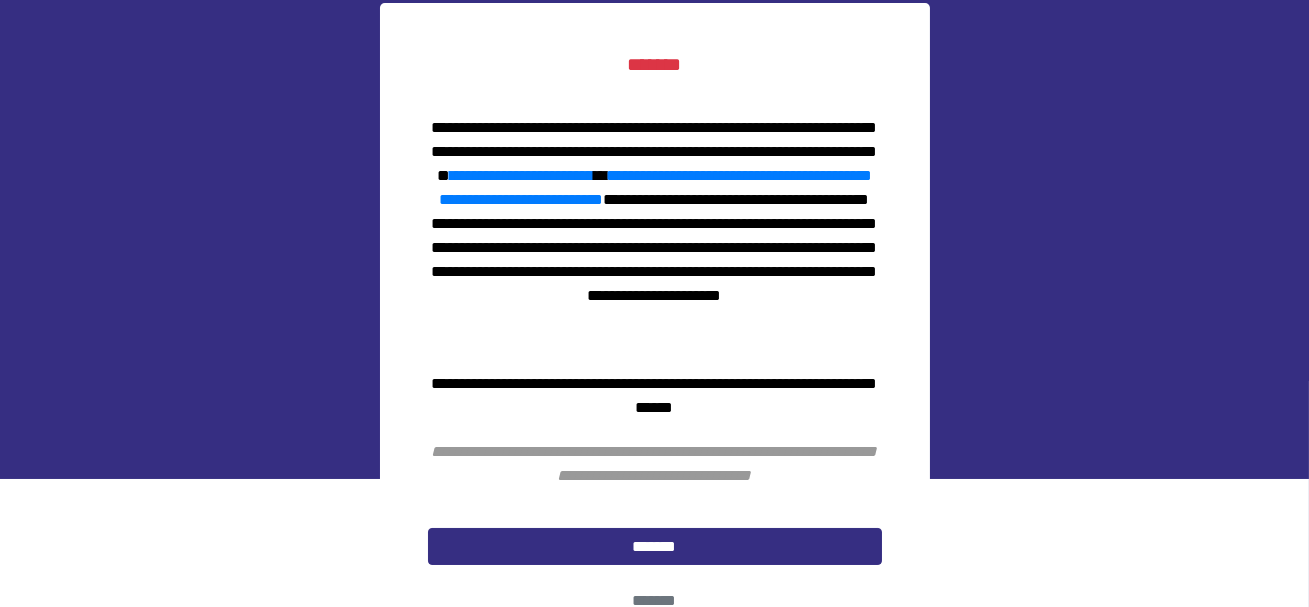 scroll, scrollTop: 129, scrollLeft: 0, axis: vertical 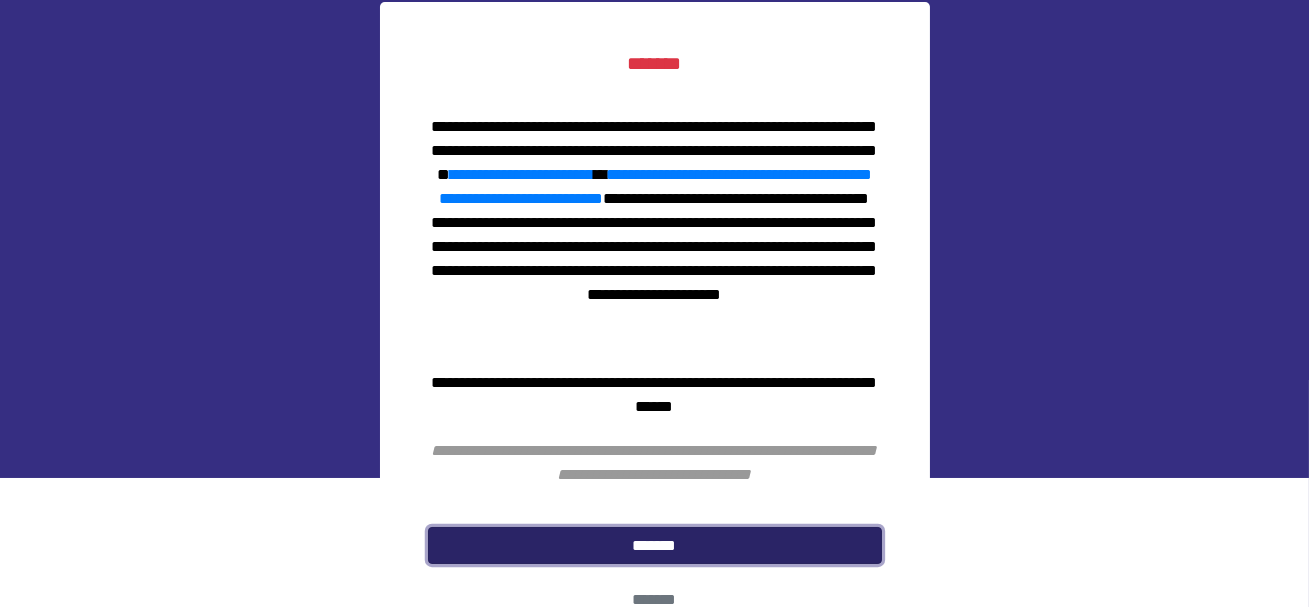 click on "*******" at bounding box center (655, 546) 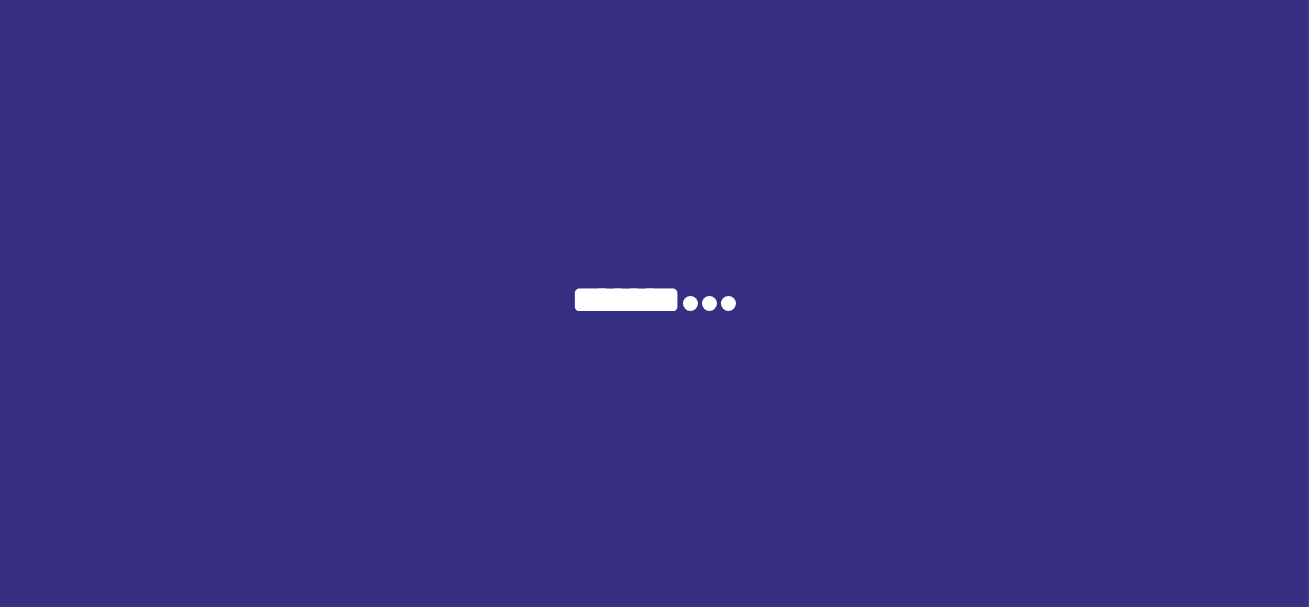 scroll, scrollTop: 0, scrollLeft: 0, axis: both 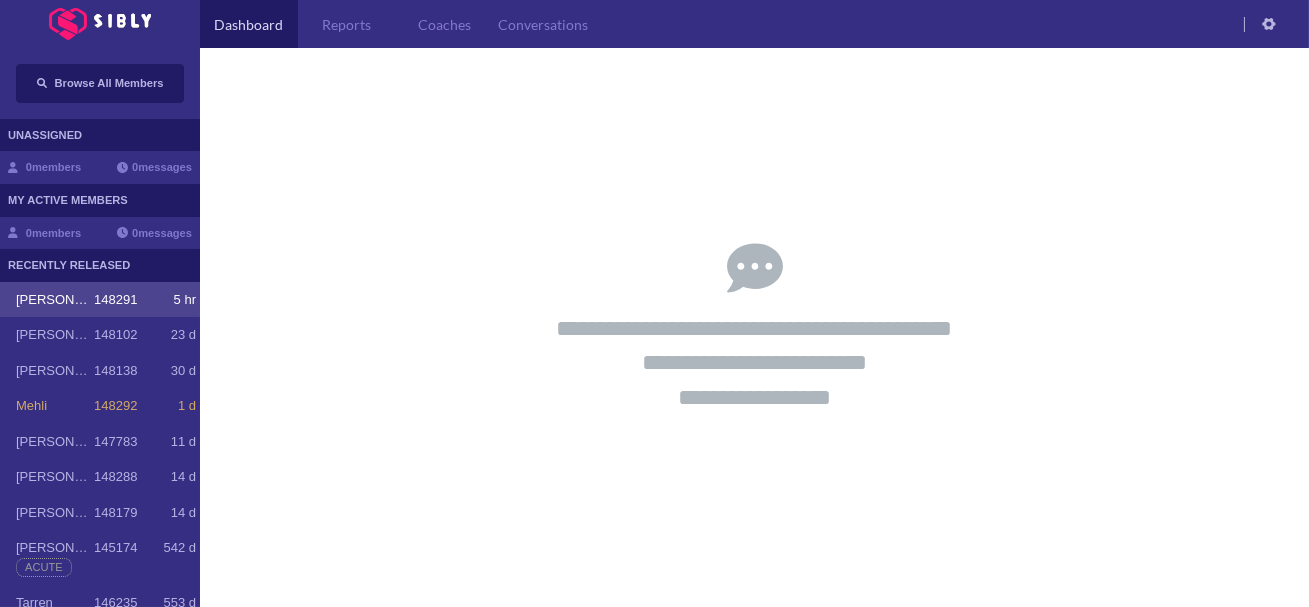 click on "5 hr" 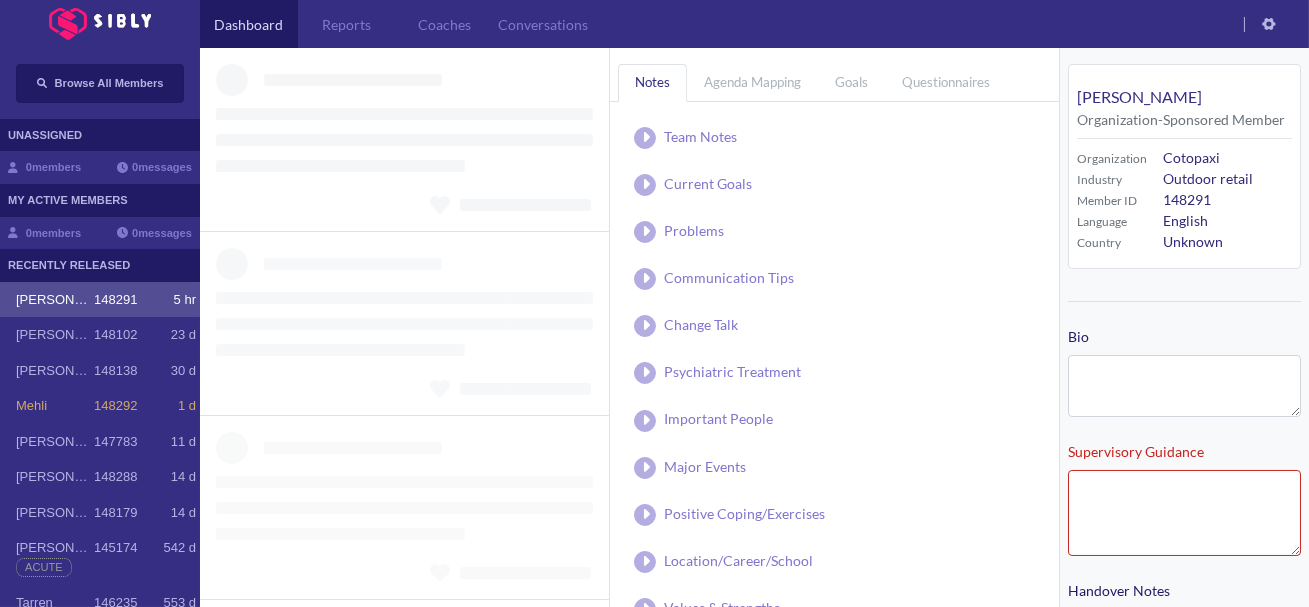 type on "**********" 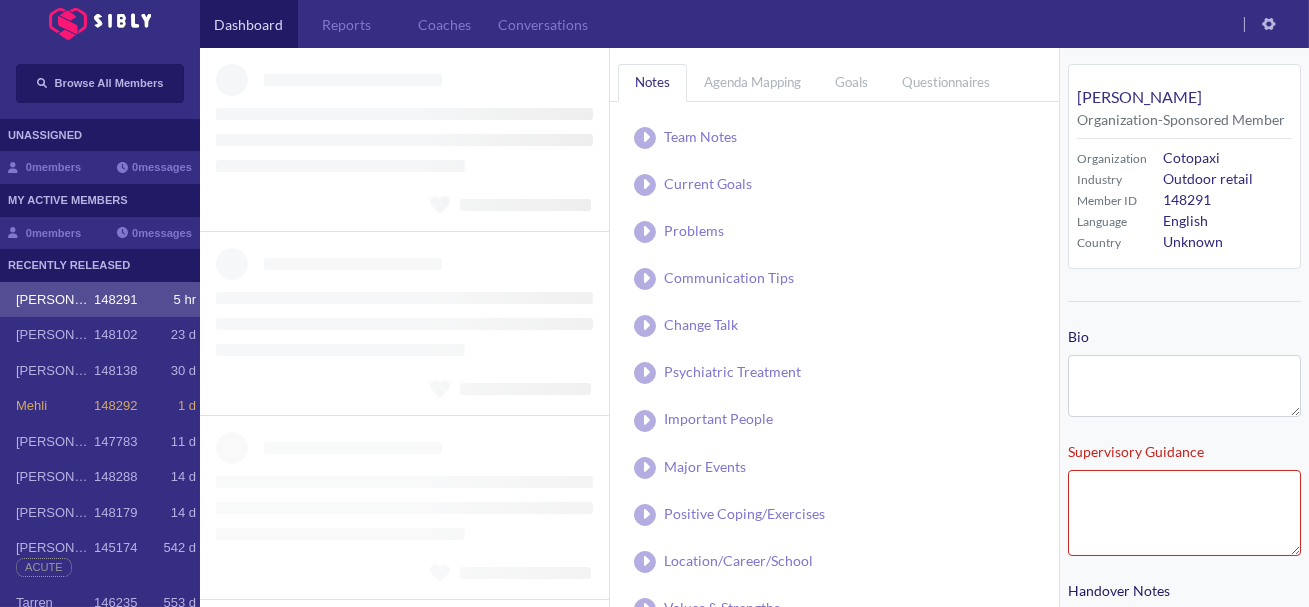 type on "**********" 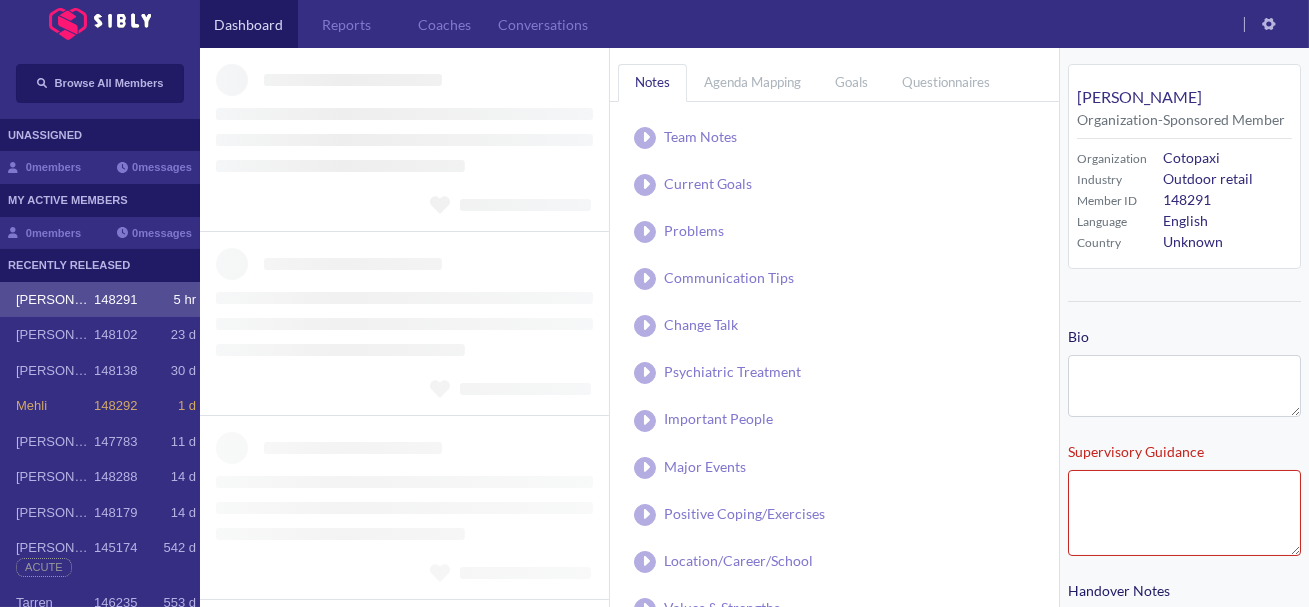 type on "**********" 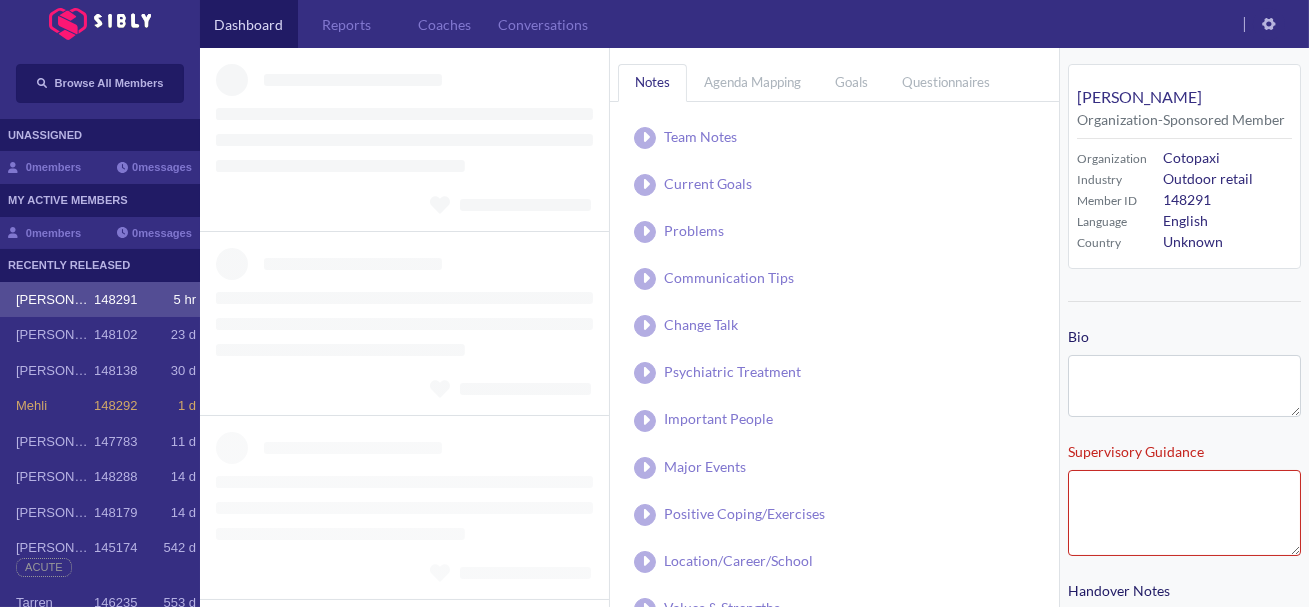 type on "**********" 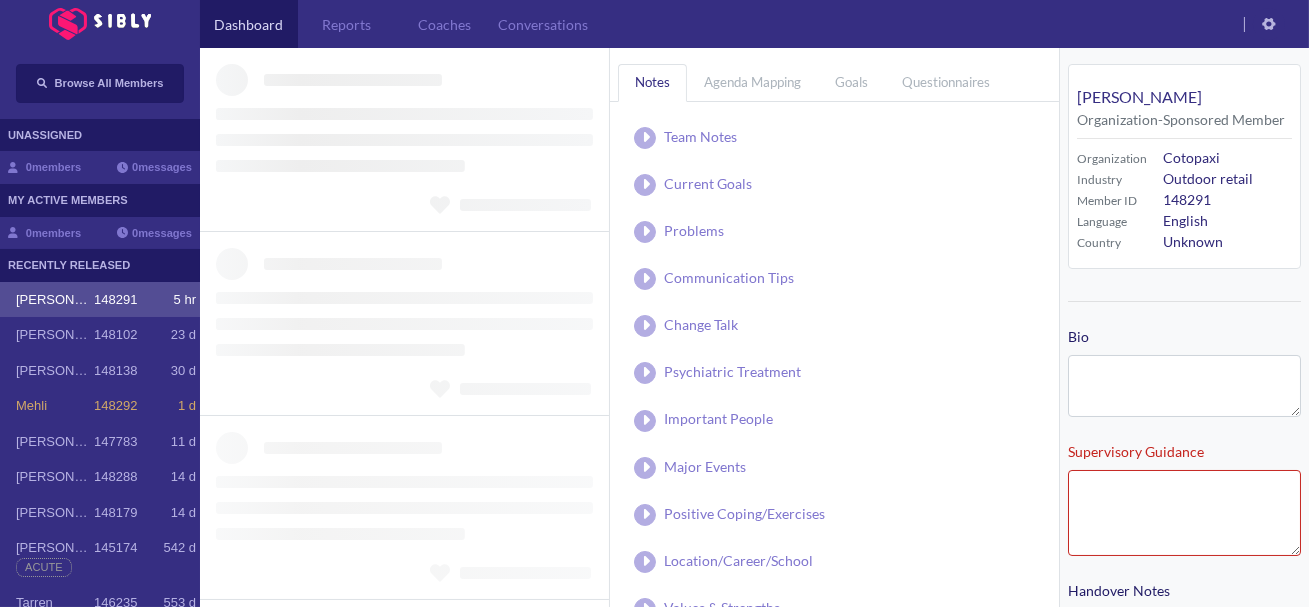 type on "**********" 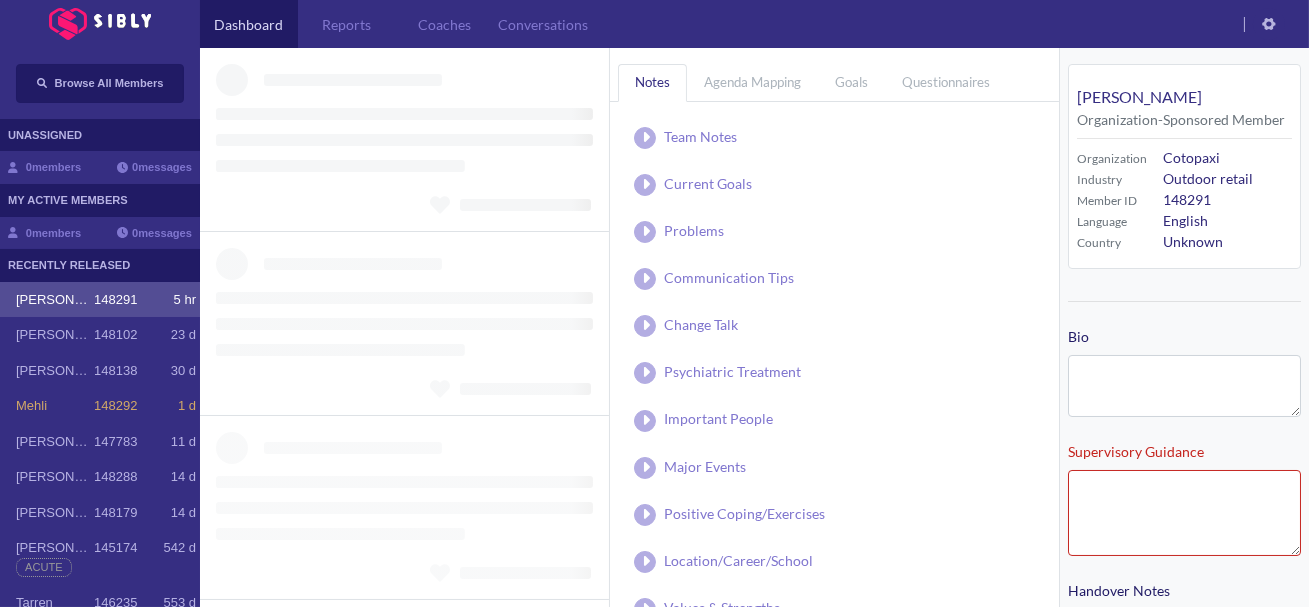 type on "**********" 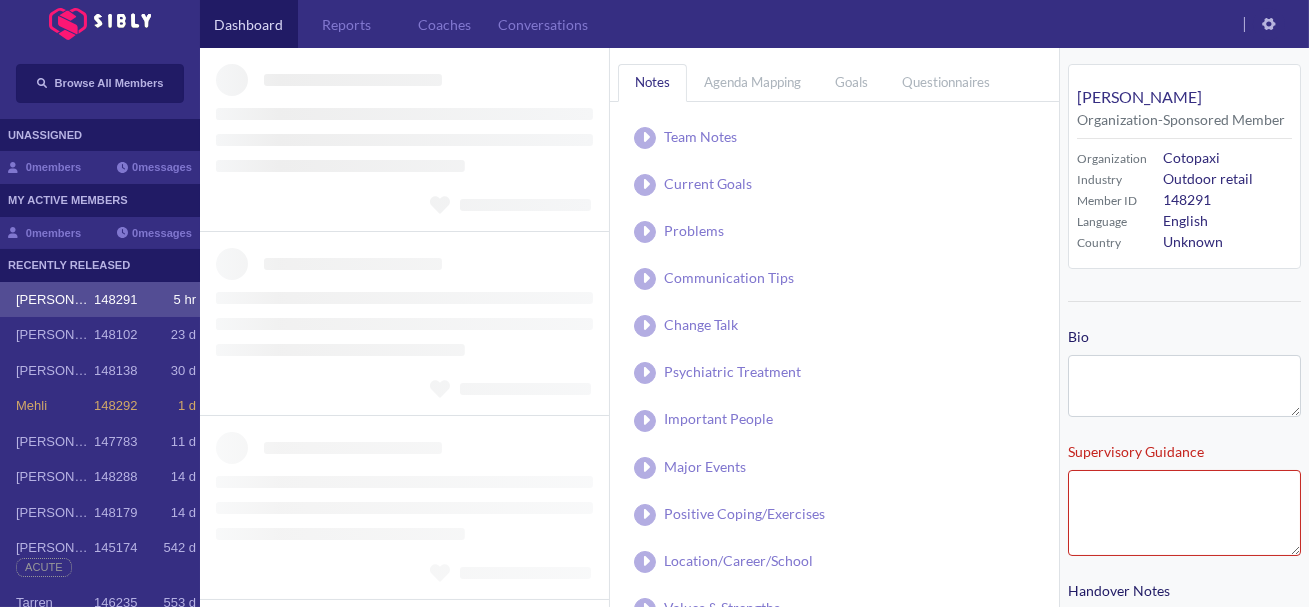 type on "**********" 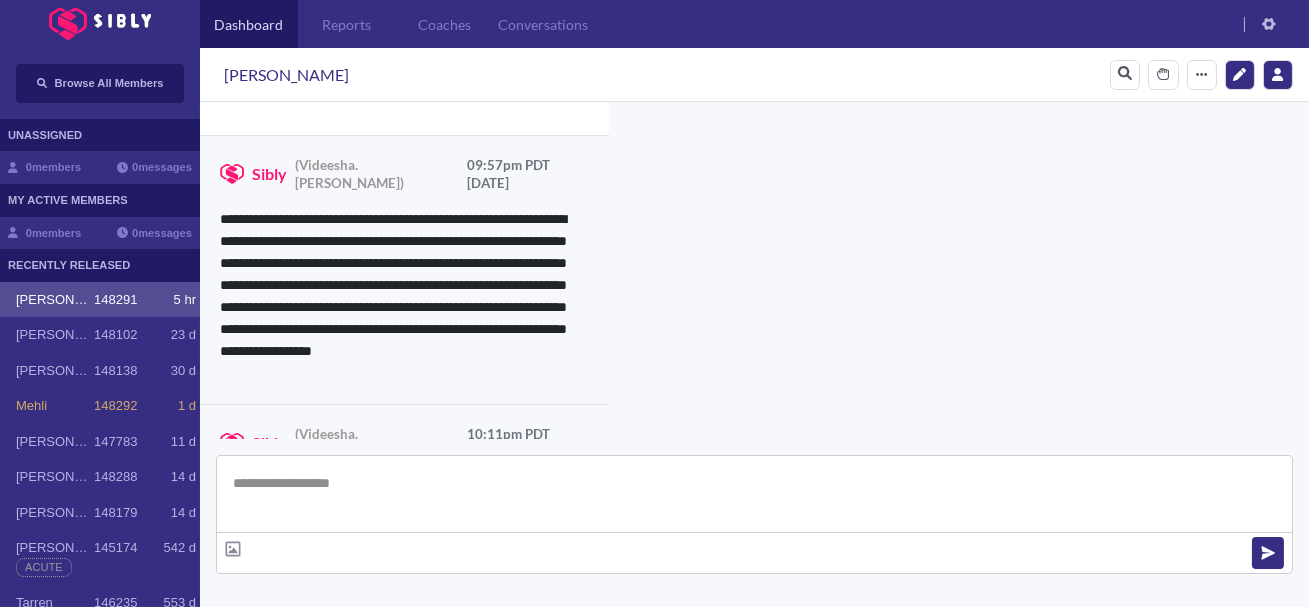 scroll, scrollTop: 5217, scrollLeft: 0, axis: vertical 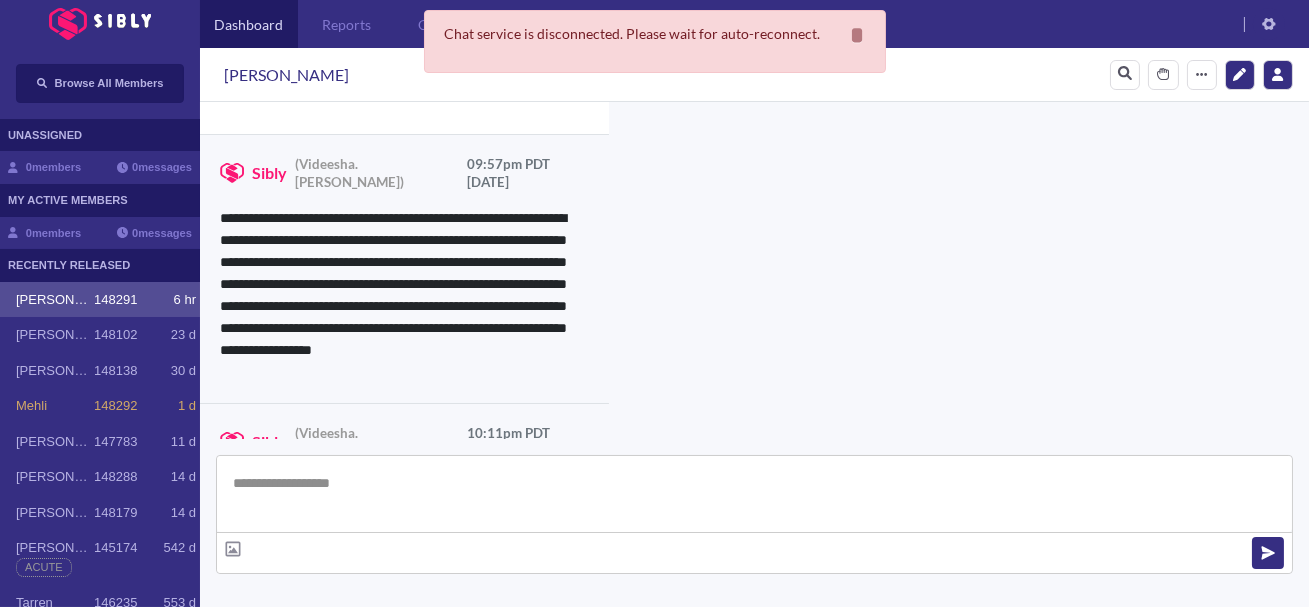 click on "**********" at bounding box center [879, 778] 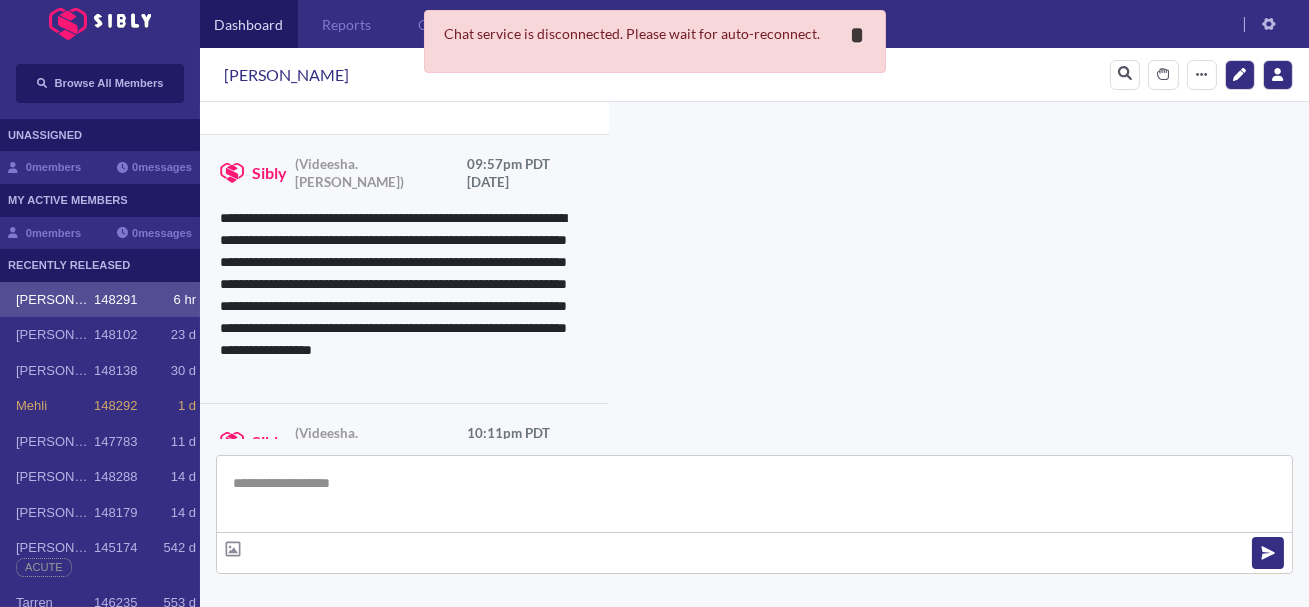 click on "**********" at bounding box center (858, 35) 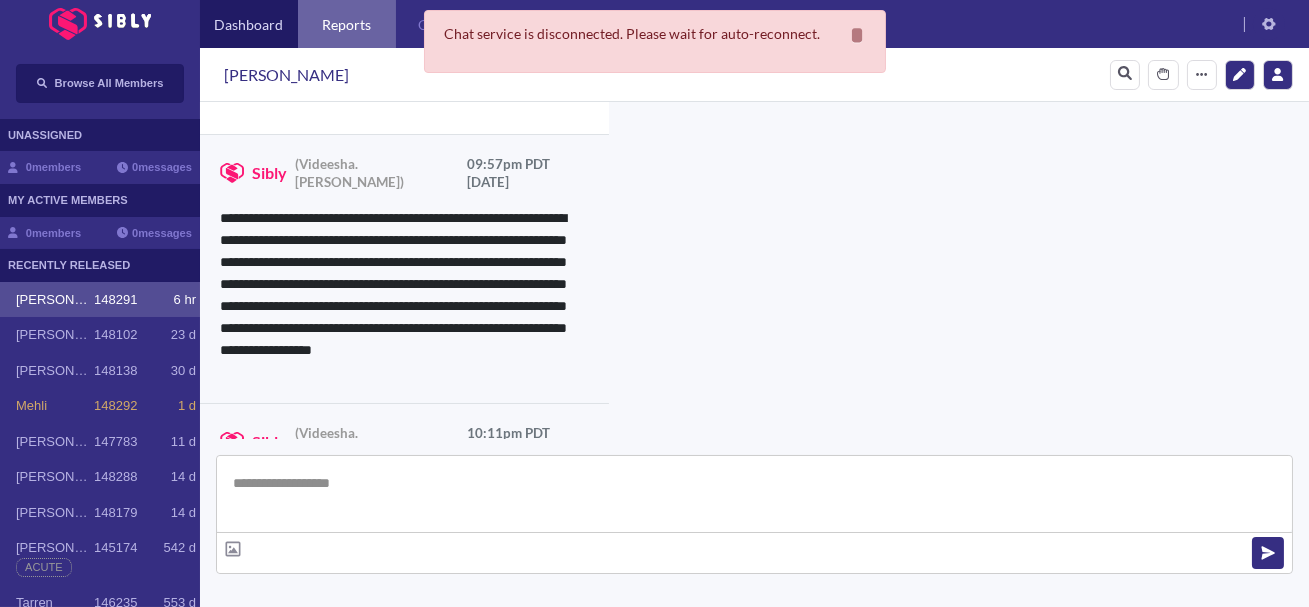 click on "Reports" at bounding box center [347, 24] 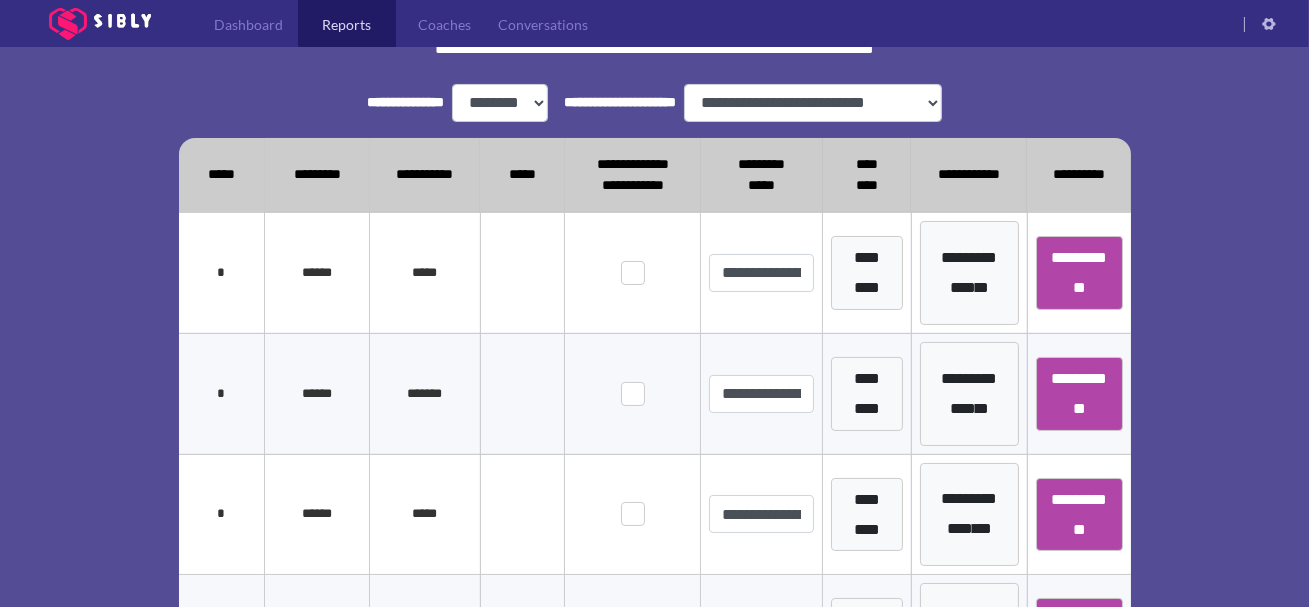 scroll, scrollTop: 432, scrollLeft: 0, axis: vertical 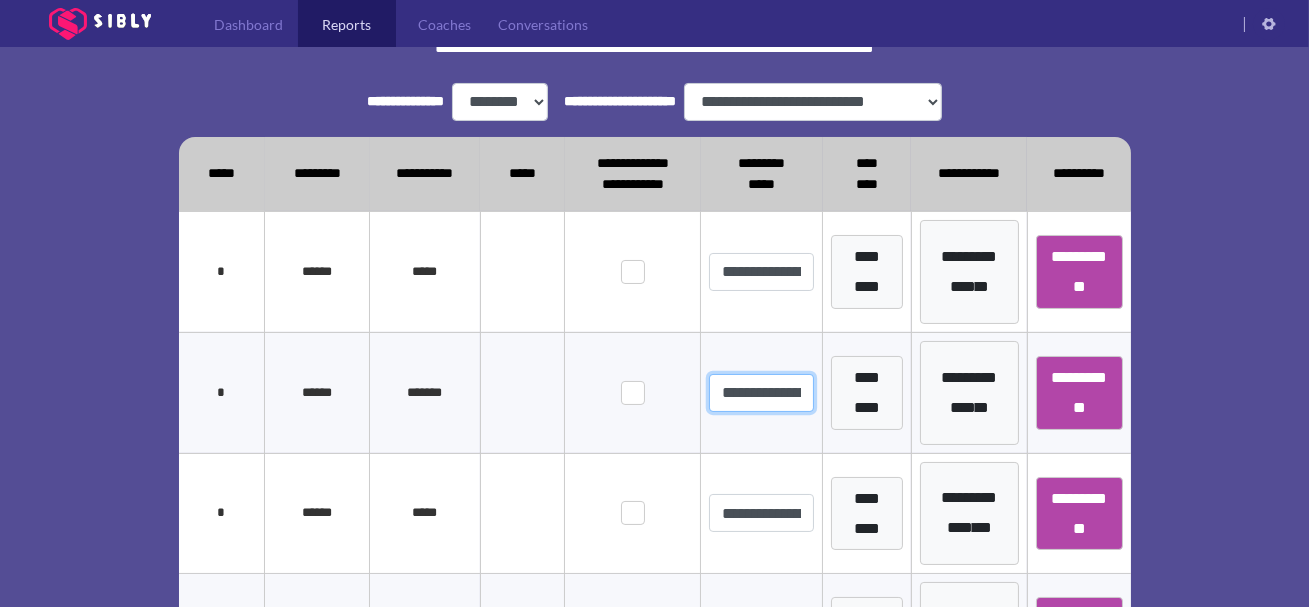 click on "**********" at bounding box center [761, 393] 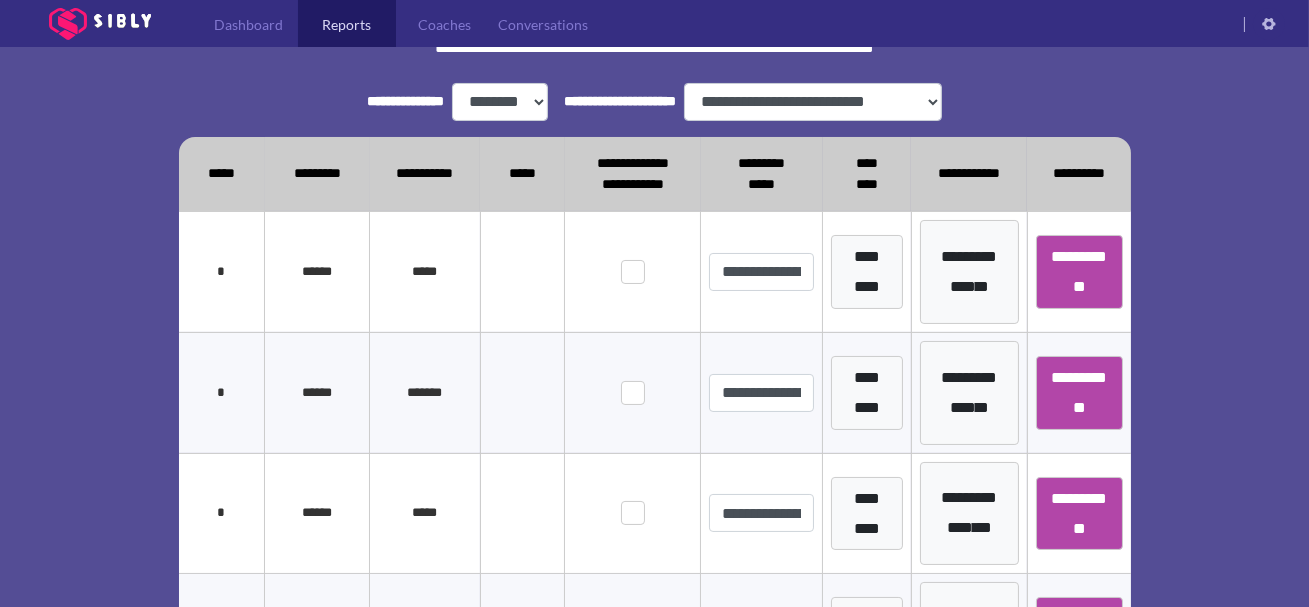 click on "*******" at bounding box center [425, 392] 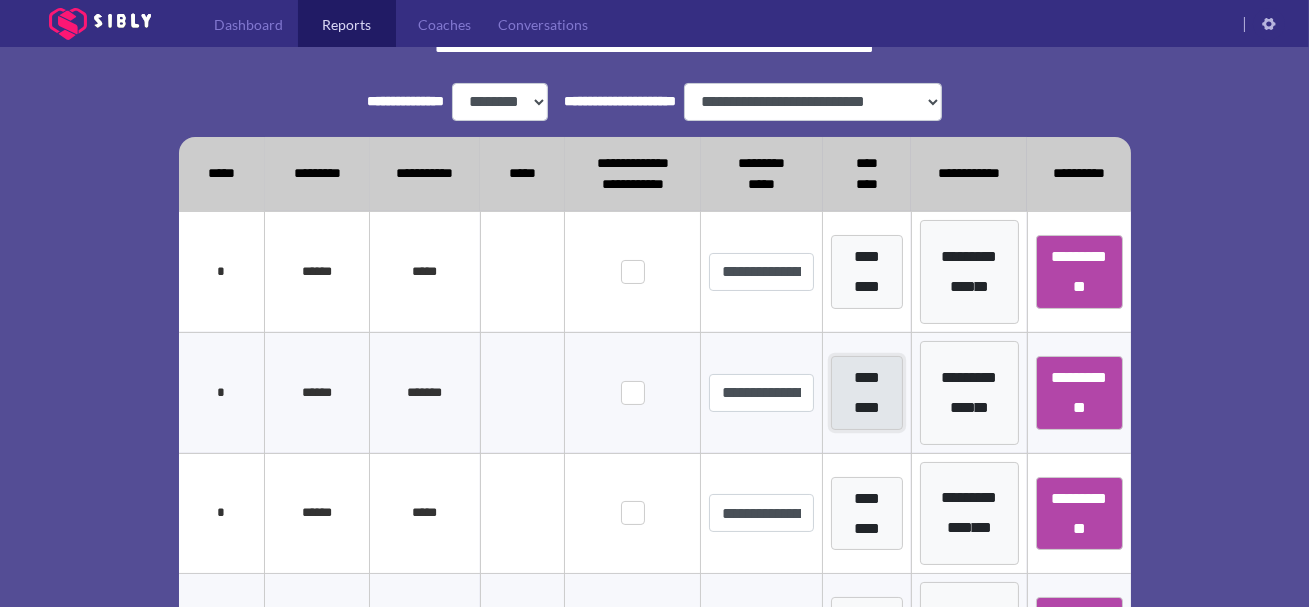 click on "*********" at bounding box center (866, 393) 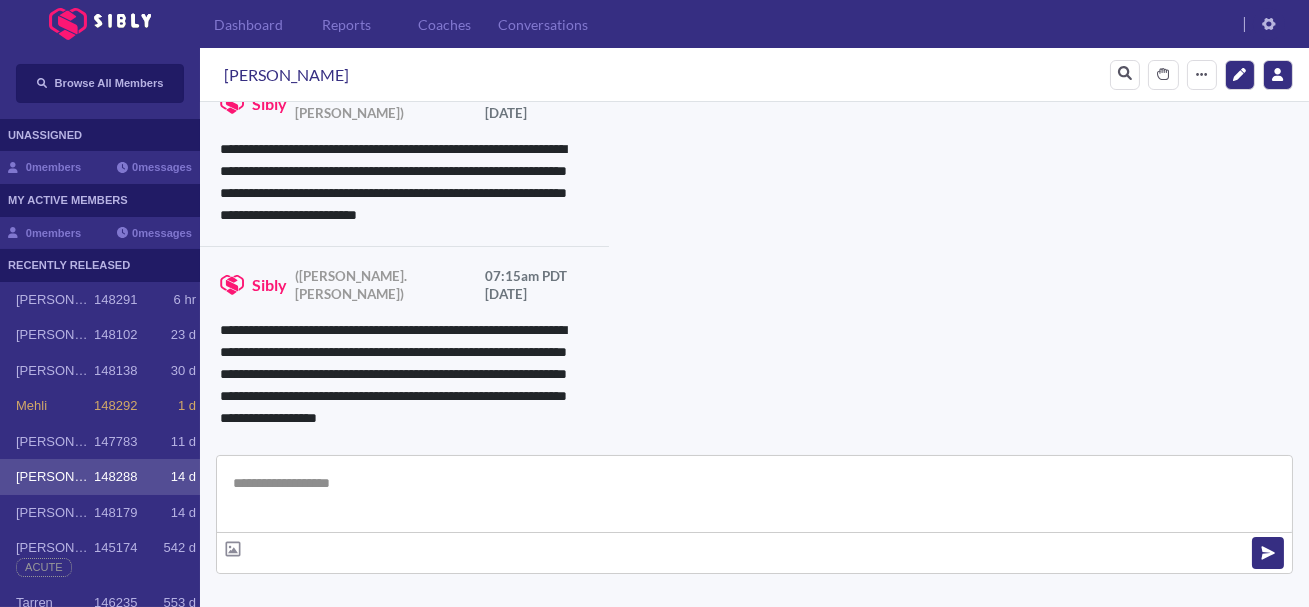 type on "**********" 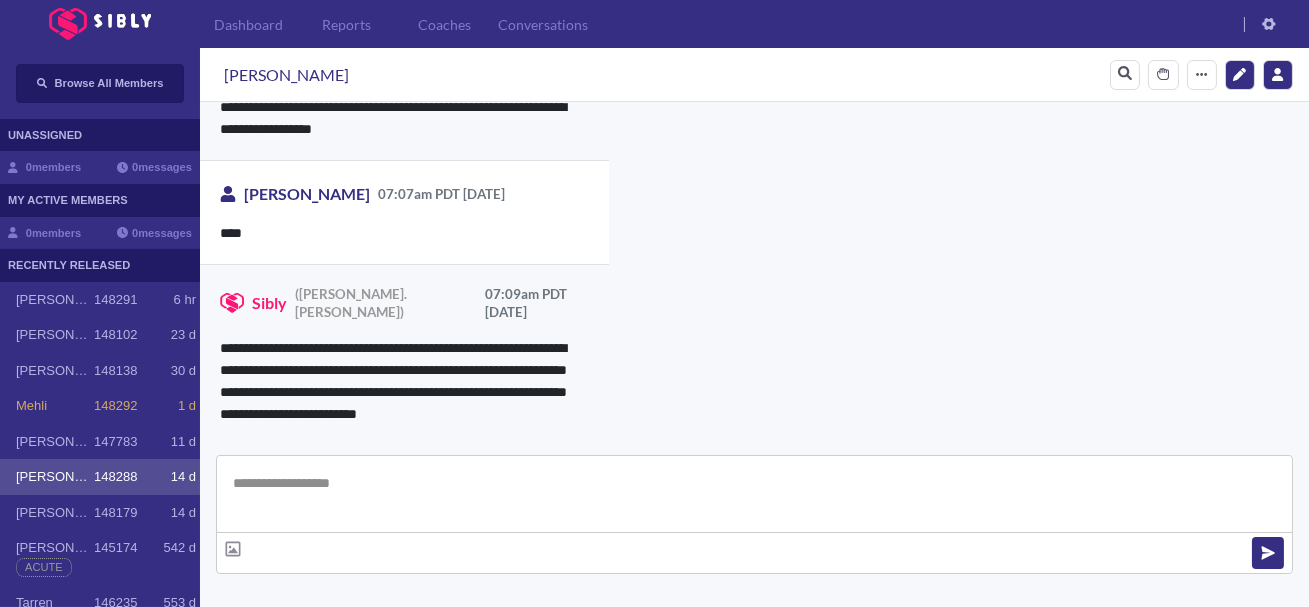 scroll, scrollTop: 0, scrollLeft: 0, axis: both 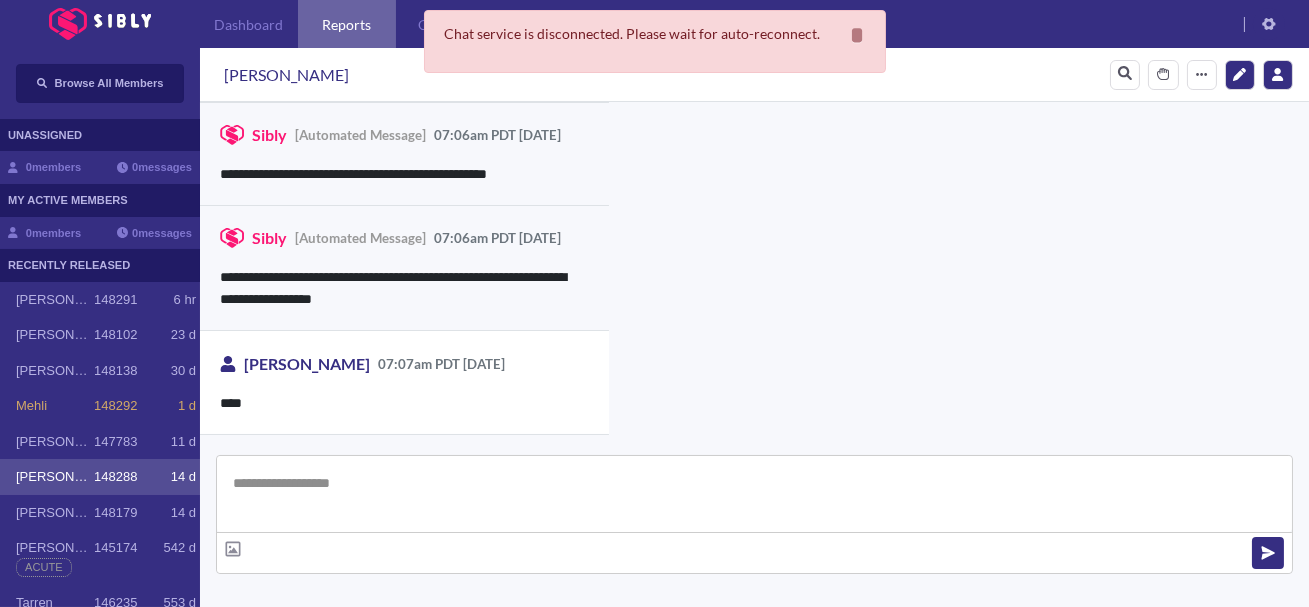 click on "Reports" at bounding box center (347, 24) 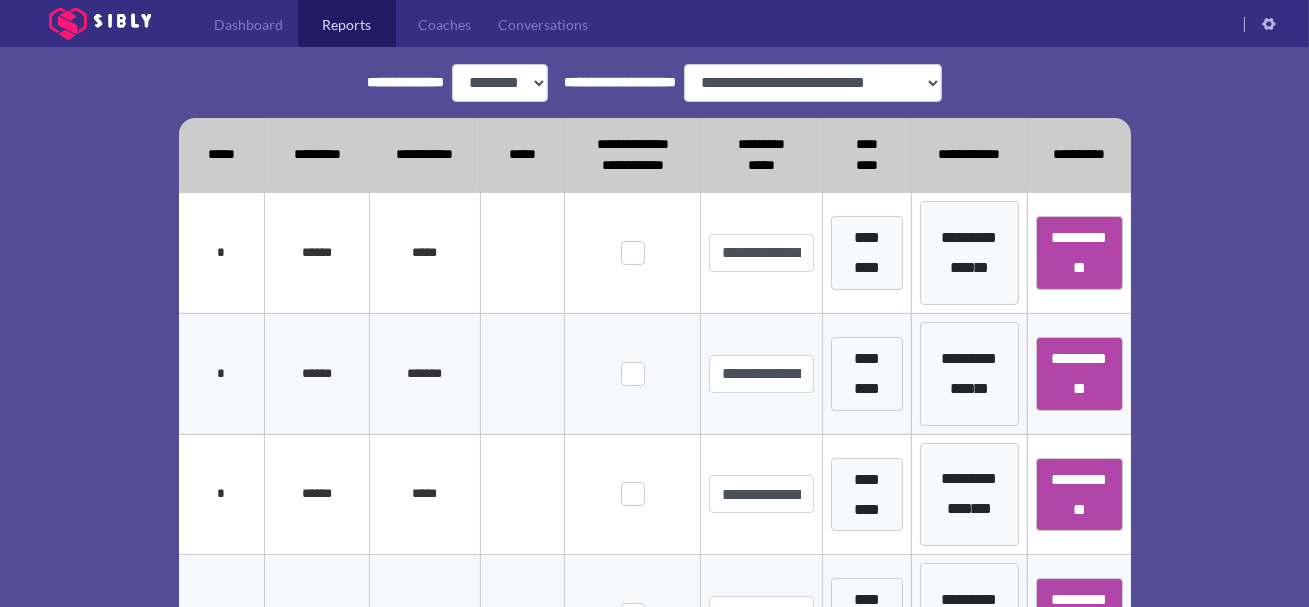 scroll, scrollTop: 493, scrollLeft: 0, axis: vertical 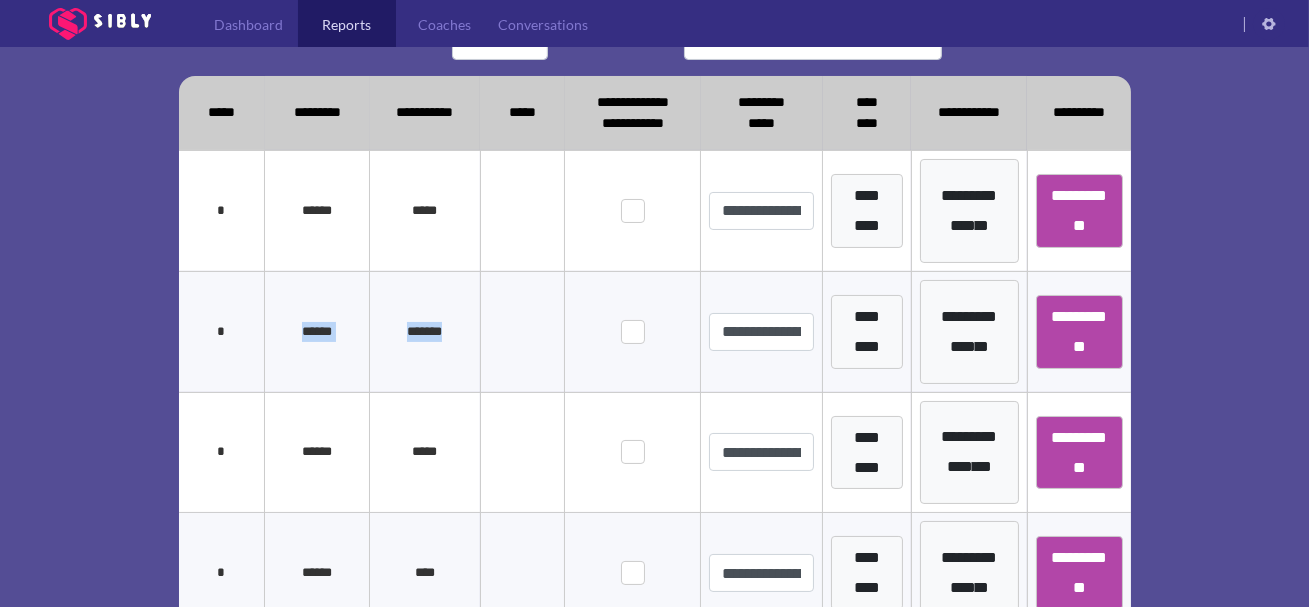 drag, startPoint x: 447, startPoint y: 374, endPoint x: 292, endPoint y: 369, distance: 155.08063 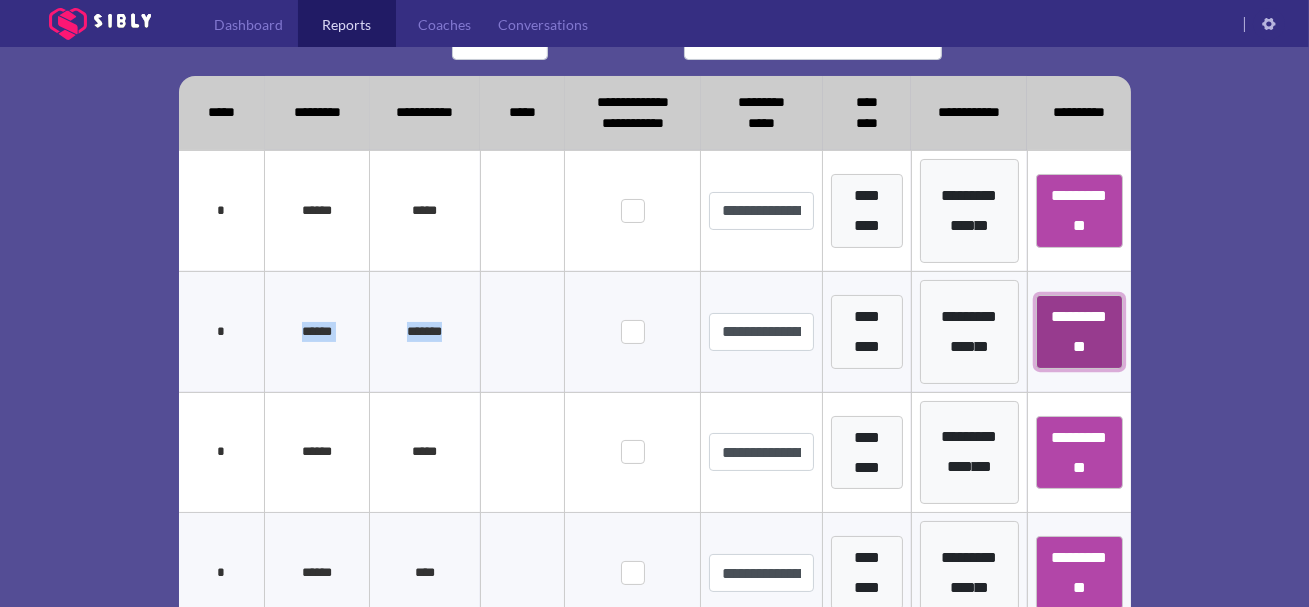 click on "**********" at bounding box center (1079, 332) 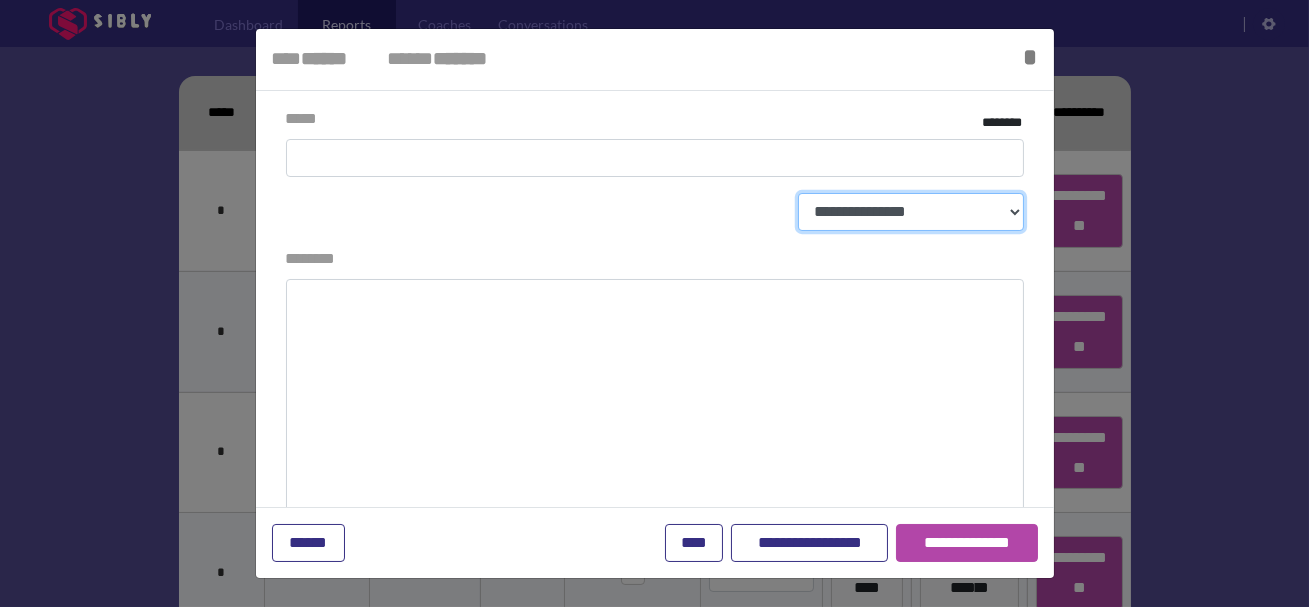 click on "**********" at bounding box center [911, 212] 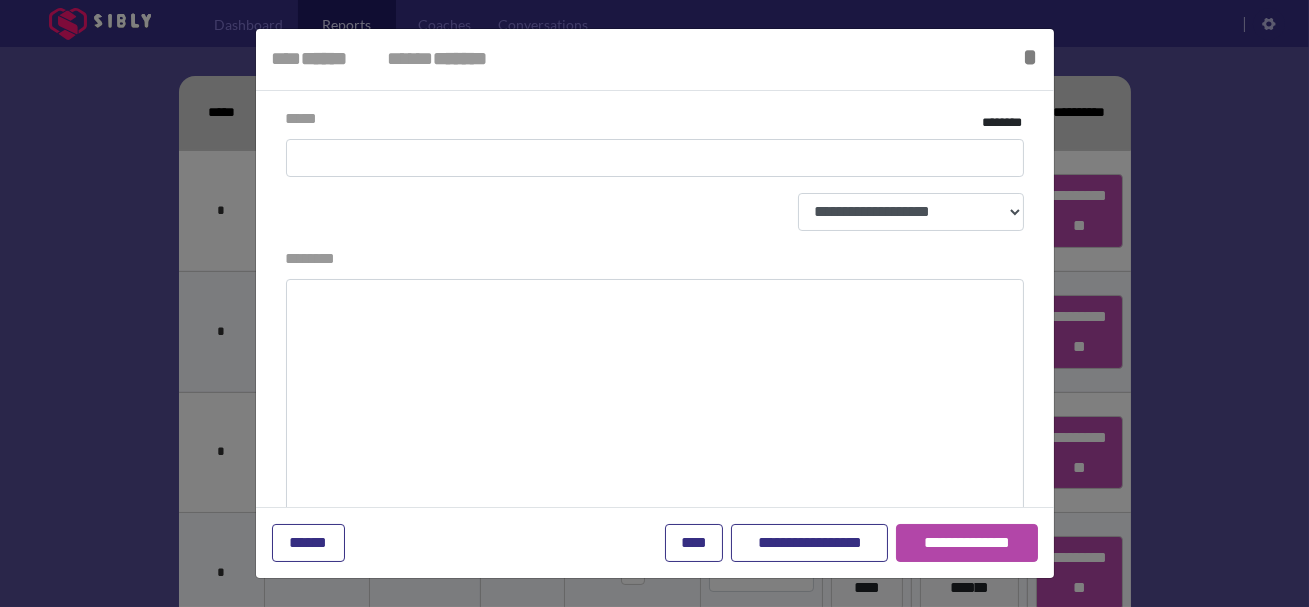 select 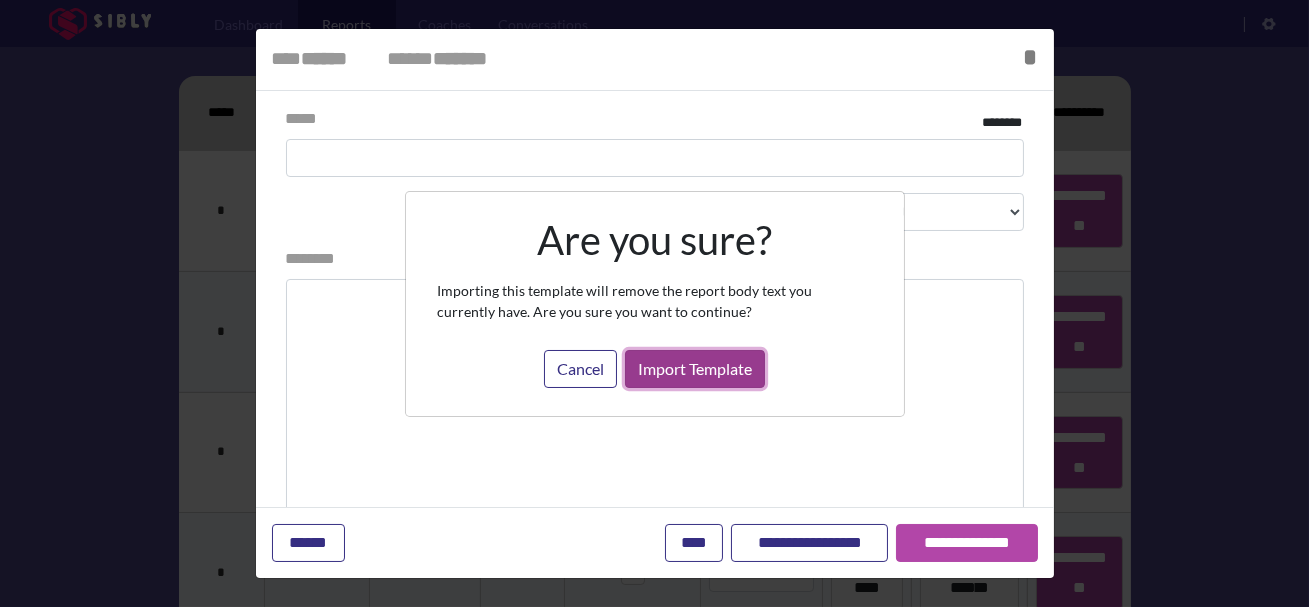 click on "Import Template" at bounding box center [695, 369] 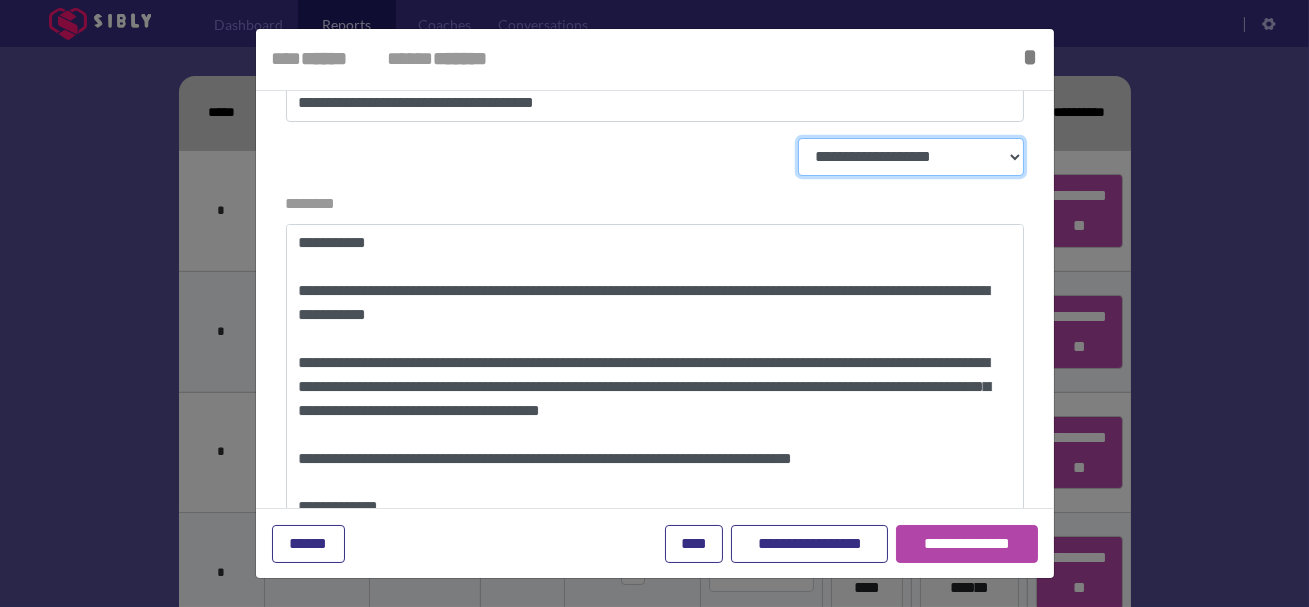 scroll, scrollTop: 49, scrollLeft: 0, axis: vertical 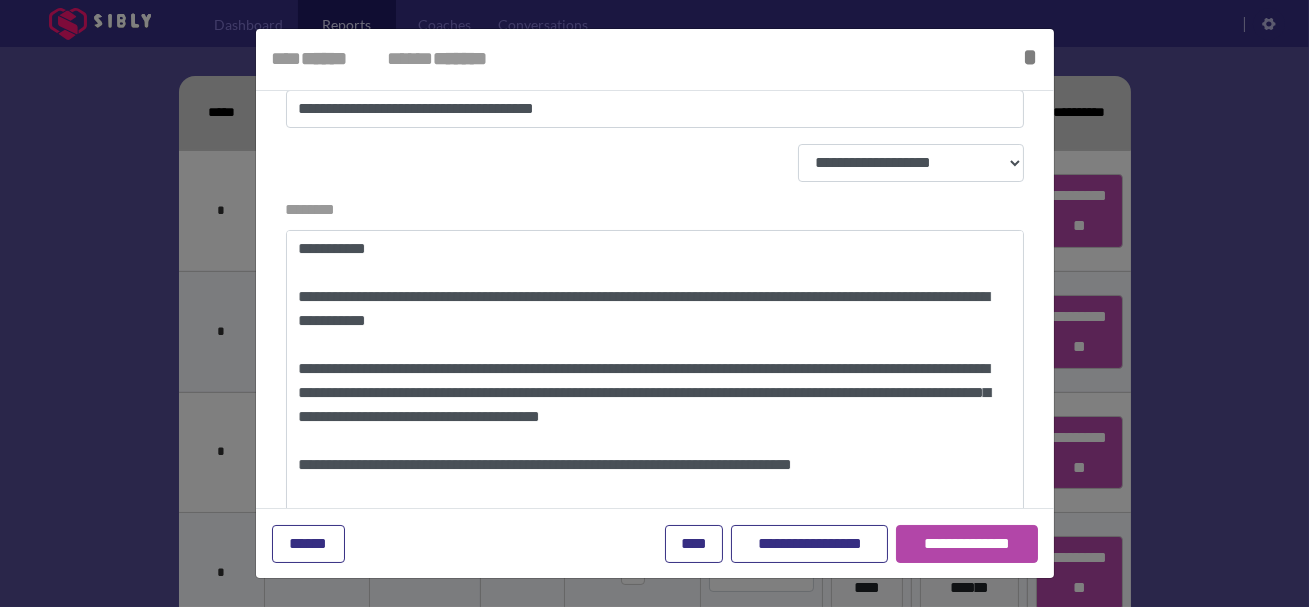 click on "**********" at bounding box center [655, 171] 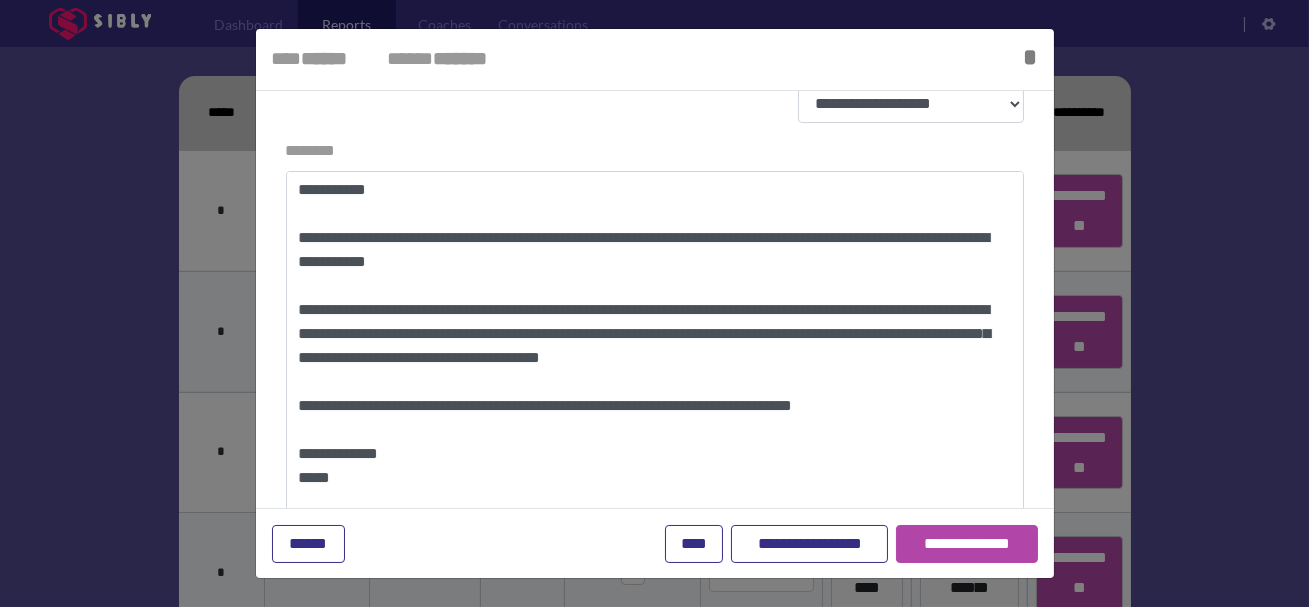 scroll, scrollTop: 114, scrollLeft: 0, axis: vertical 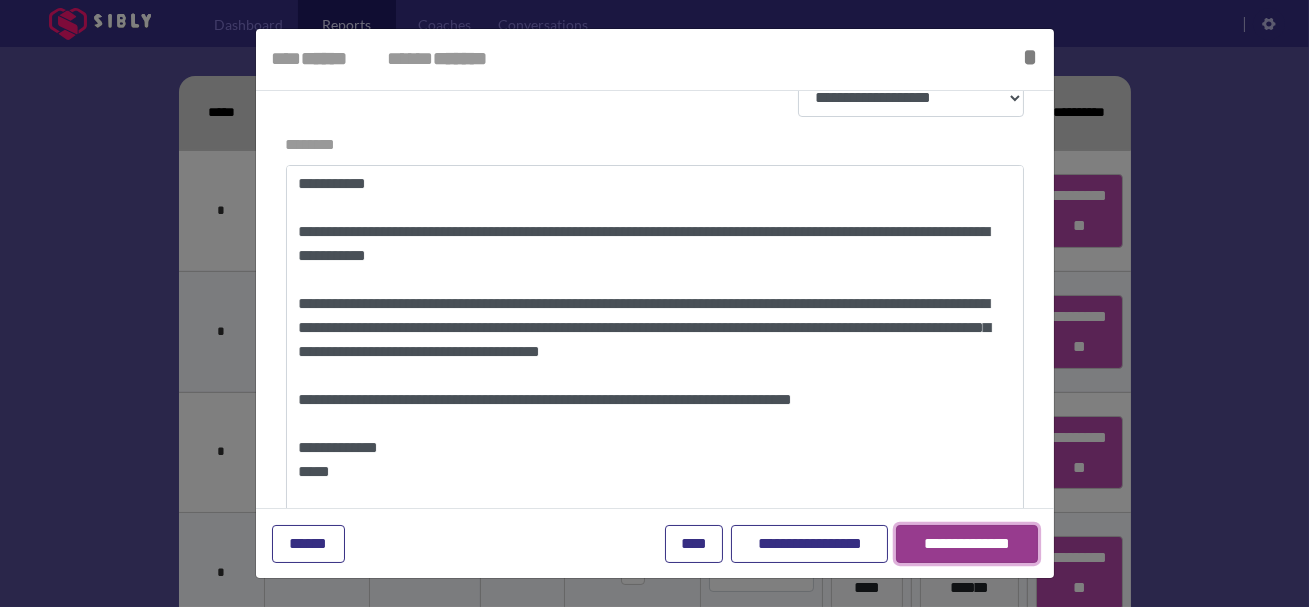 click on "**********" at bounding box center [967, 544] 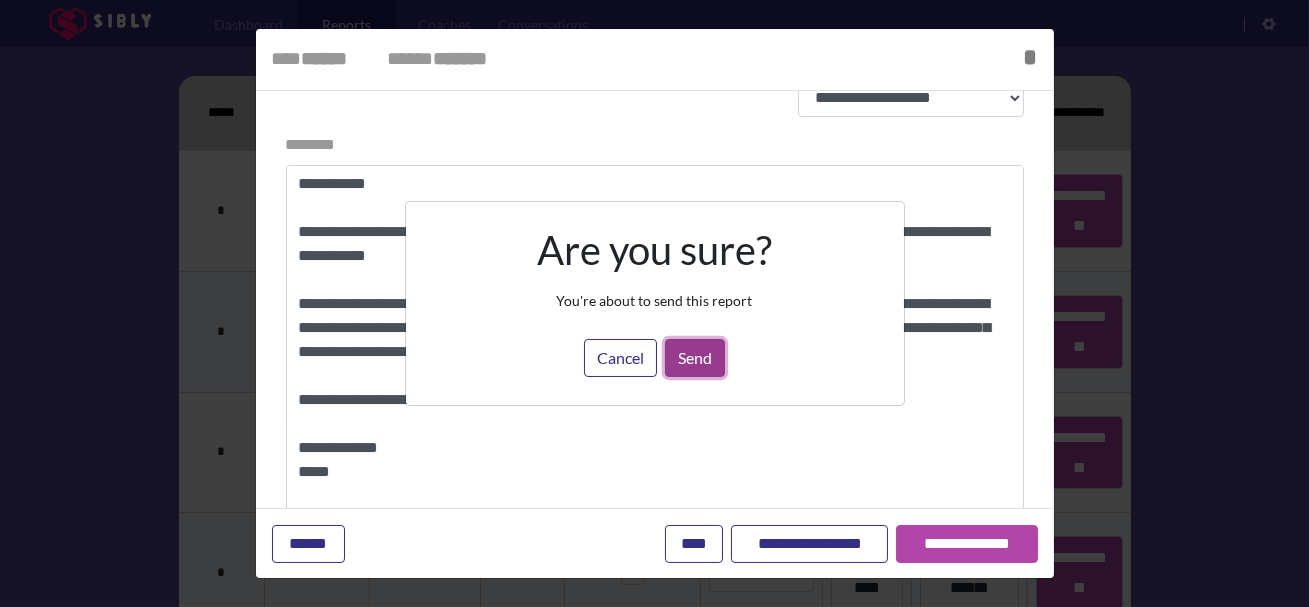 click on "Send" at bounding box center (695, 358) 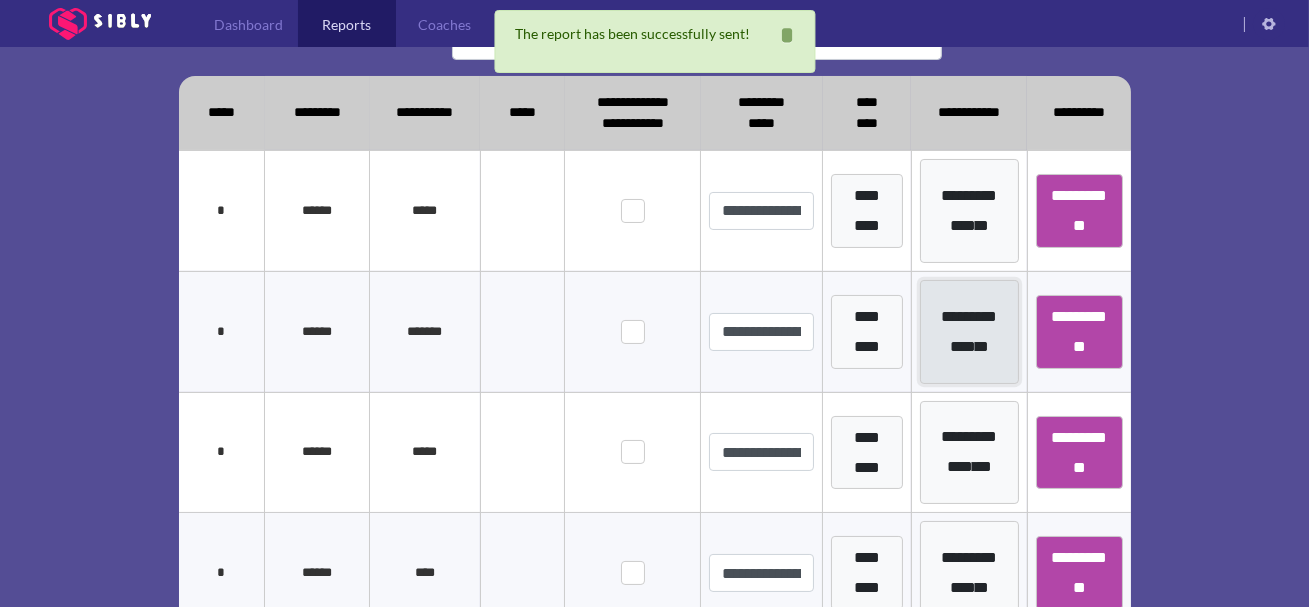 click on "**********" at bounding box center [969, 332] 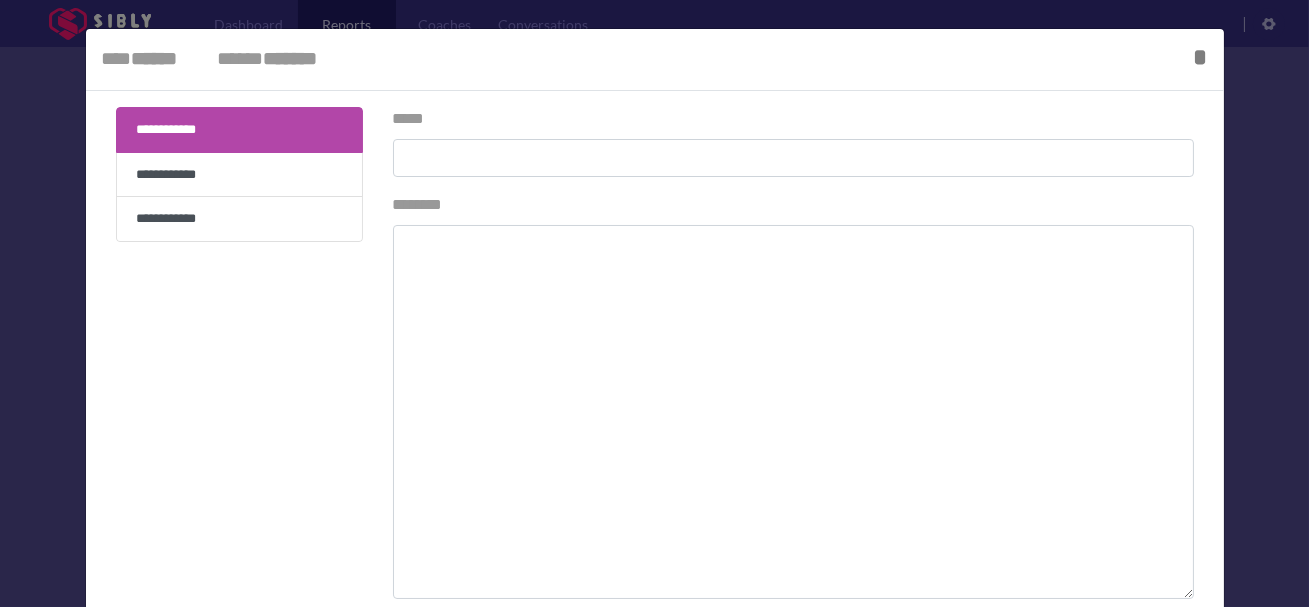 type on "**********" 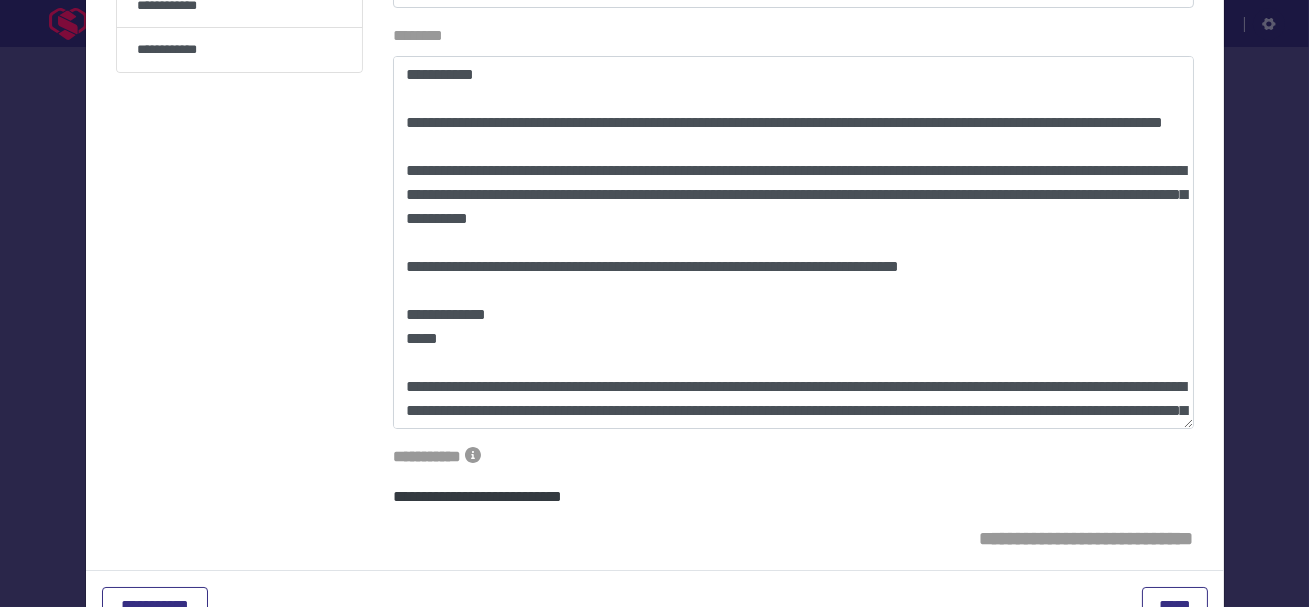 scroll, scrollTop: 170, scrollLeft: 0, axis: vertical 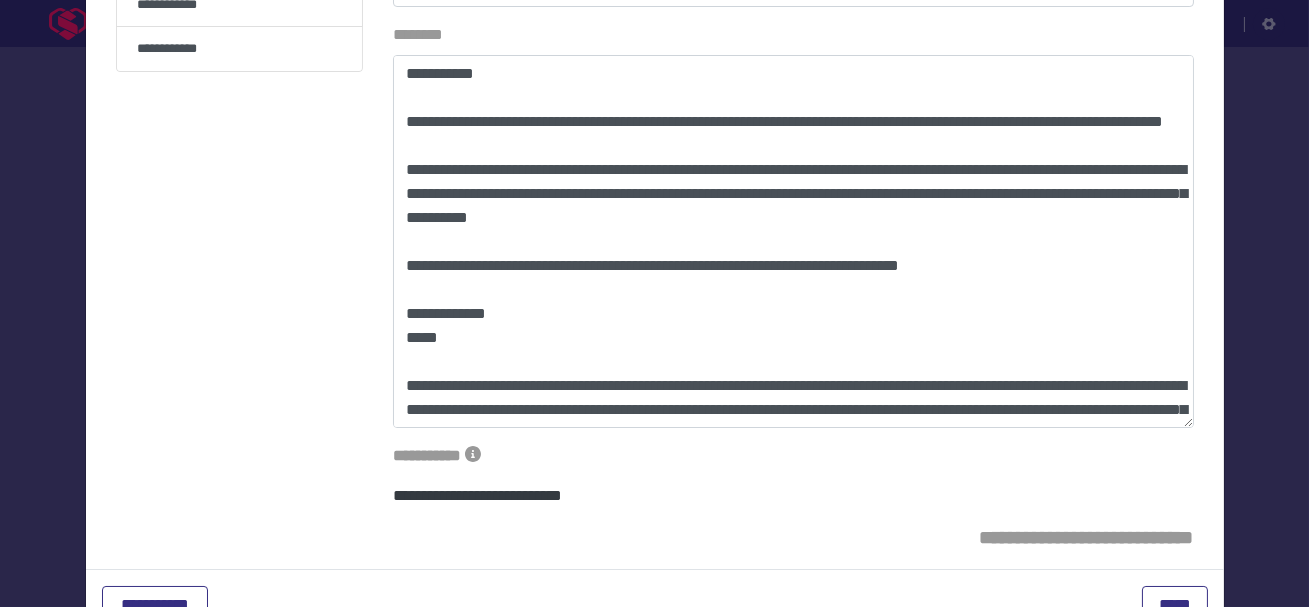 click at bounding box center (654, 303) 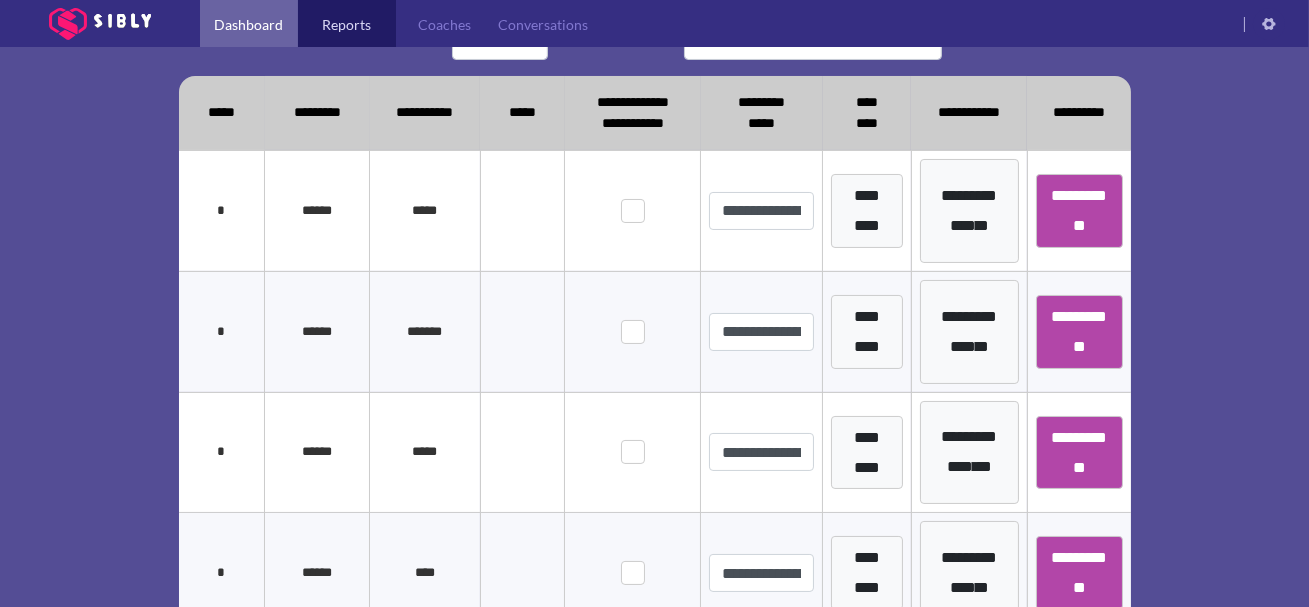 click on "Dashboard" at bounding box center [249, 24] 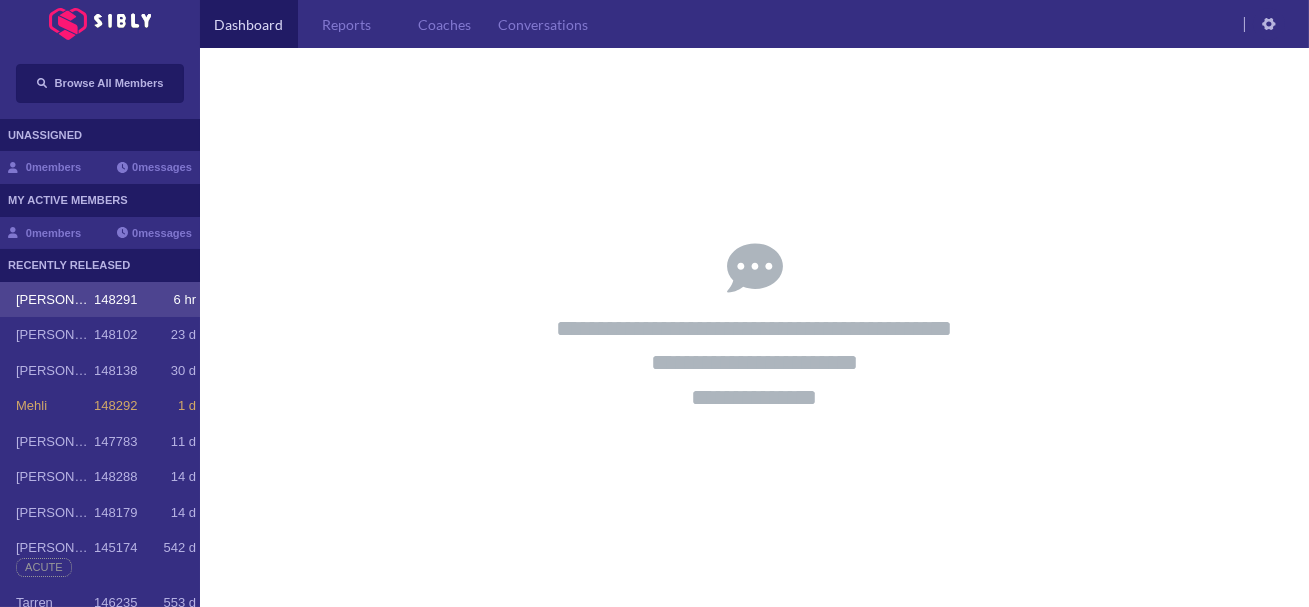 click on "148291" at bounding box center [115, 300] 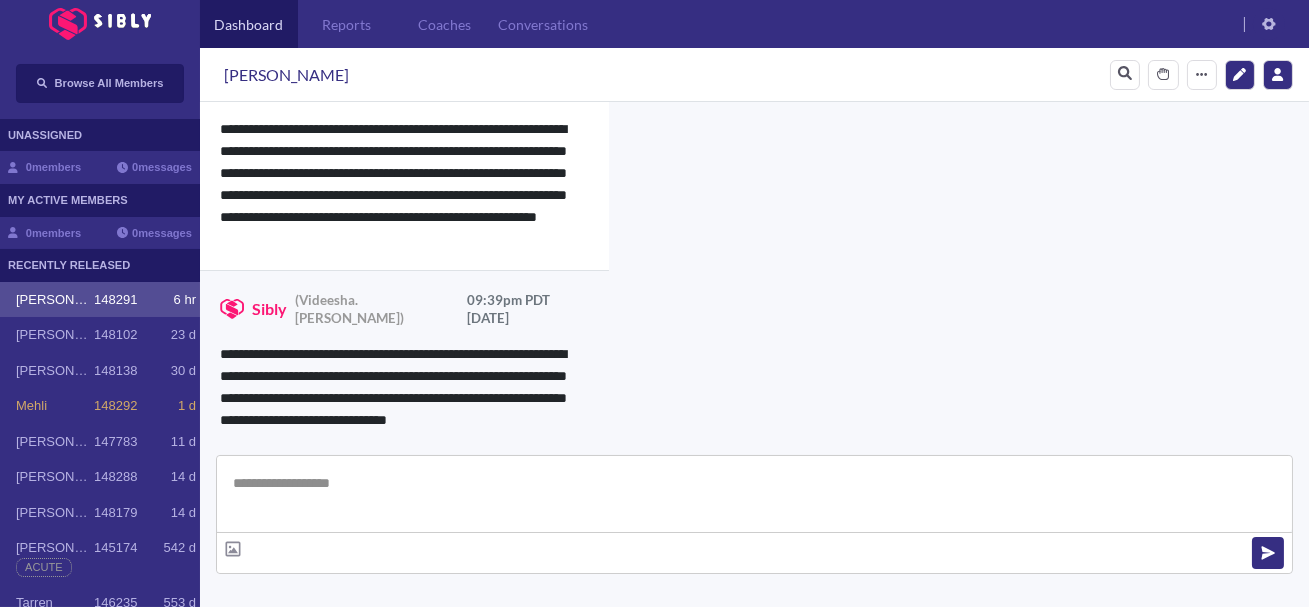 scroll, scrollTop: 5217, scrollLeft: 0, axis: vertical 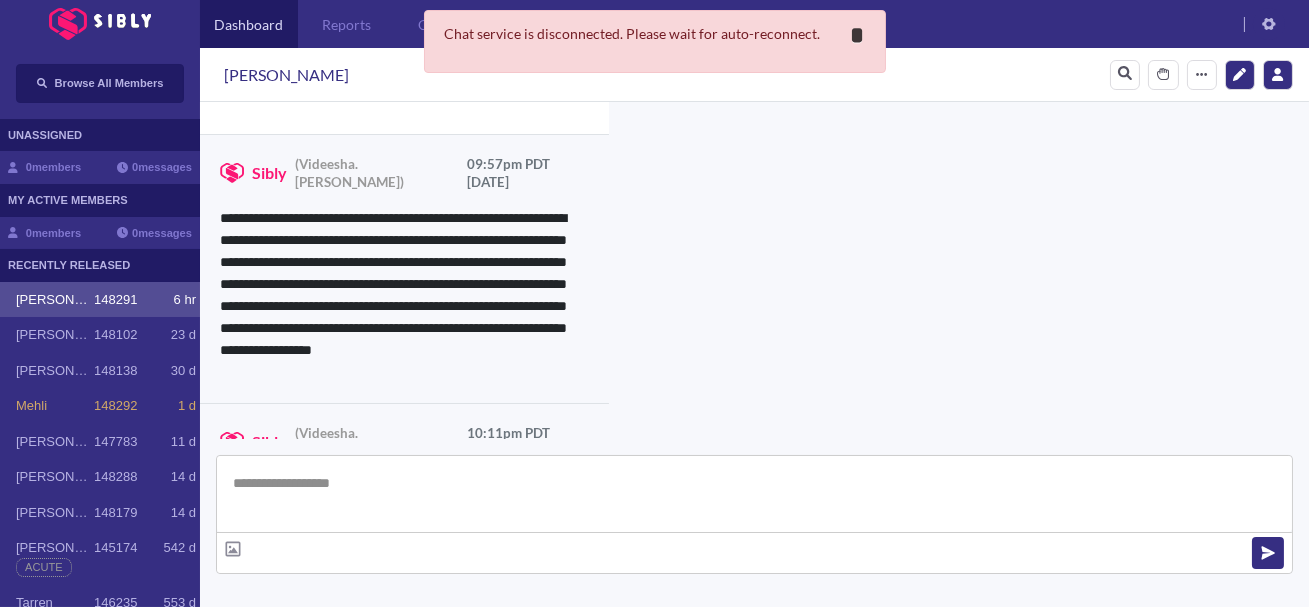 click on "*" at bounding box center (858, 35) 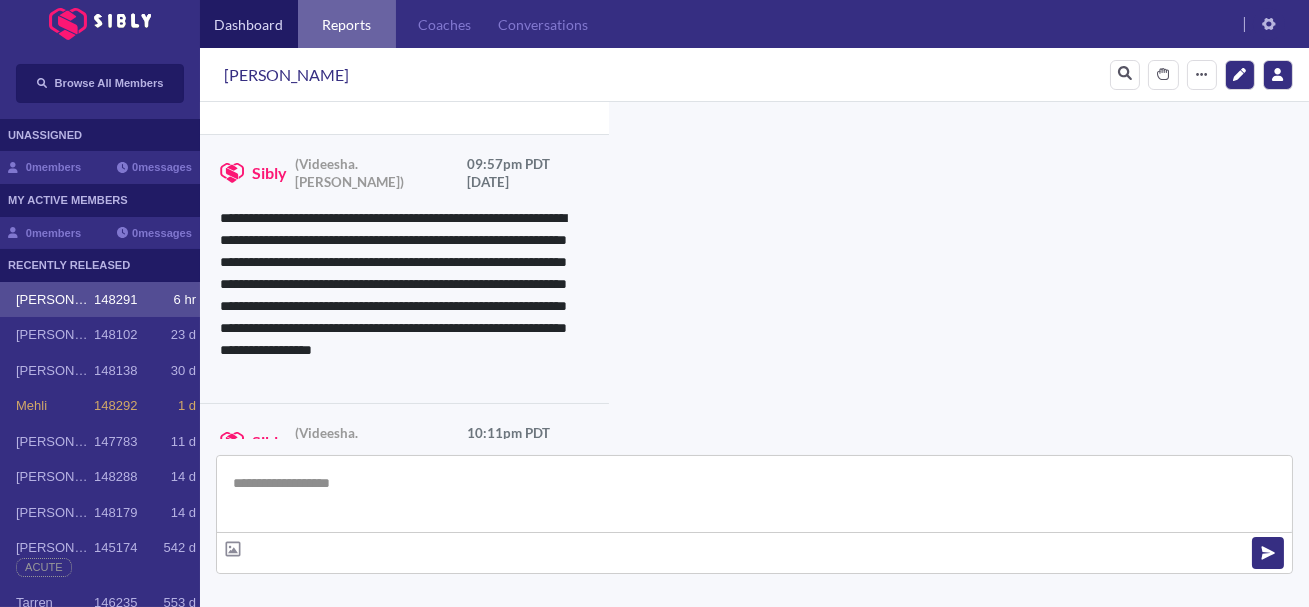 click on "Reports" at bounding box center [347, 24] 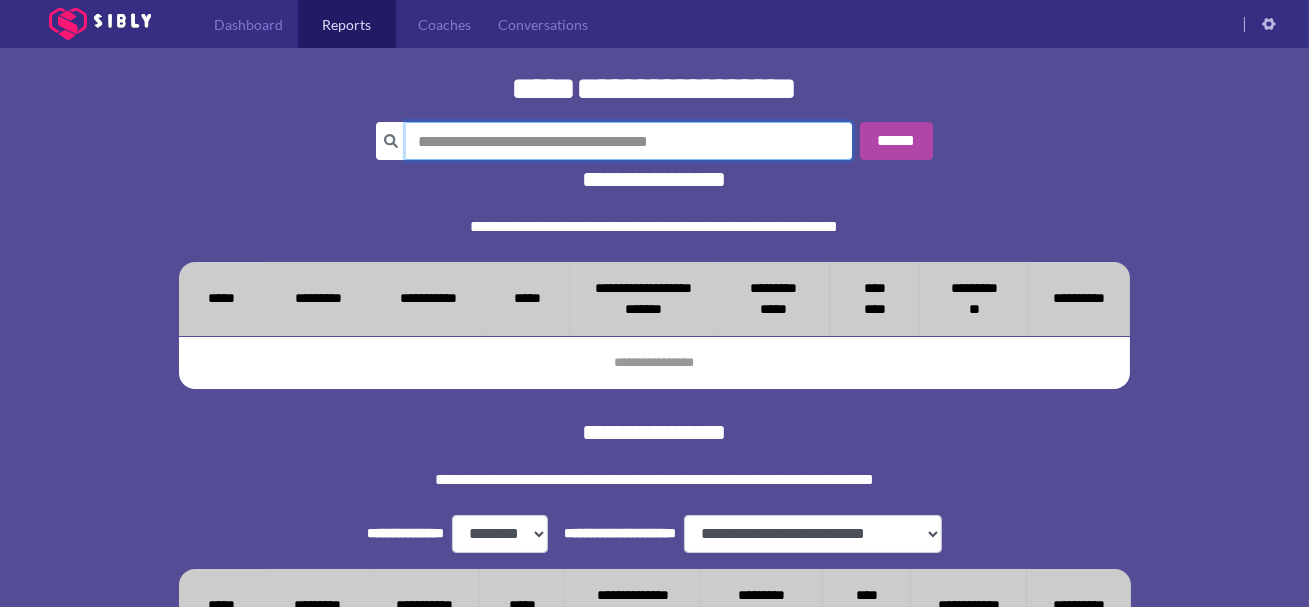 click at bounding box center (629, 141) 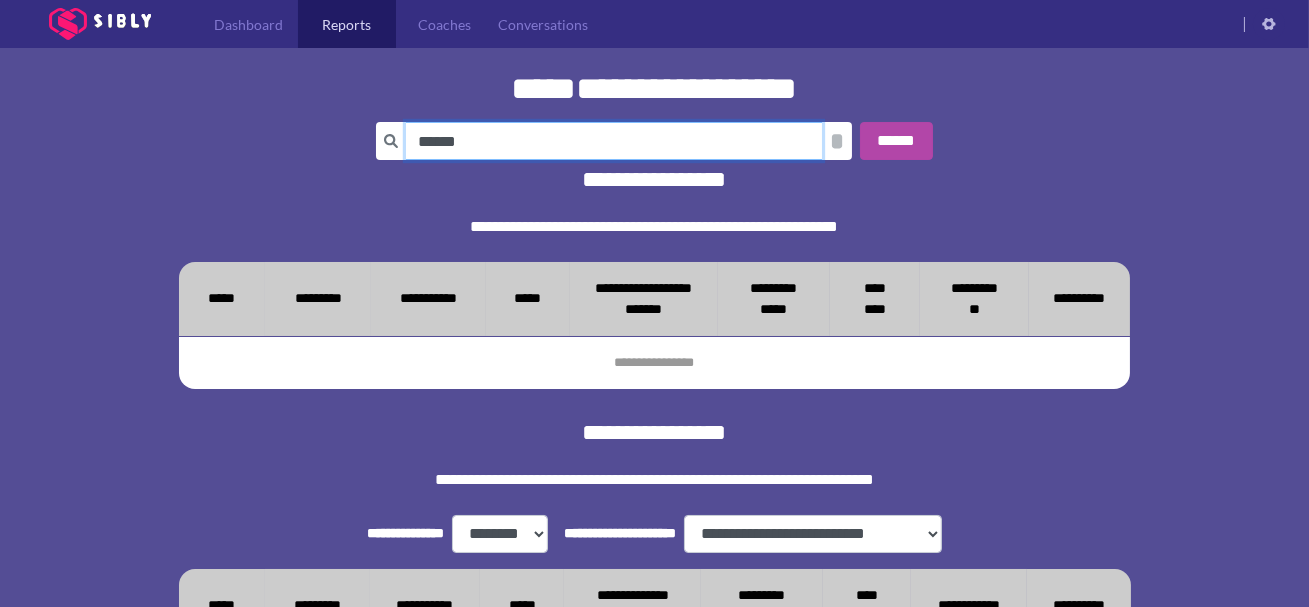 type on "******" 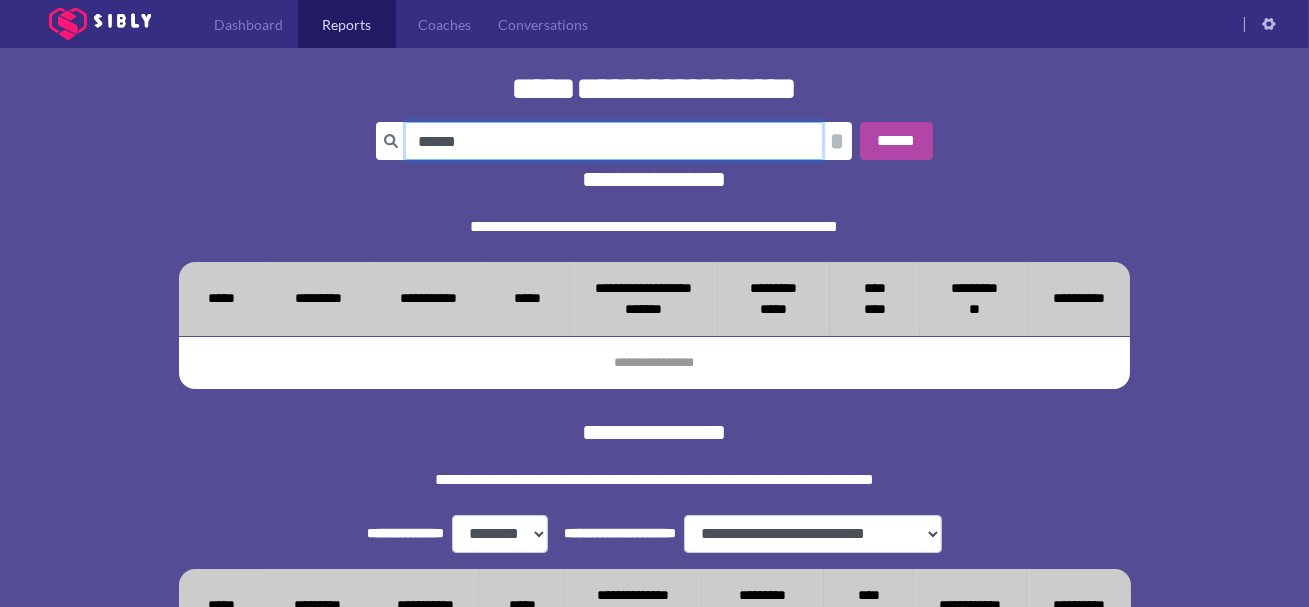 scroll, scrollTop: 314, scrollLeft: 0, axis: vertical 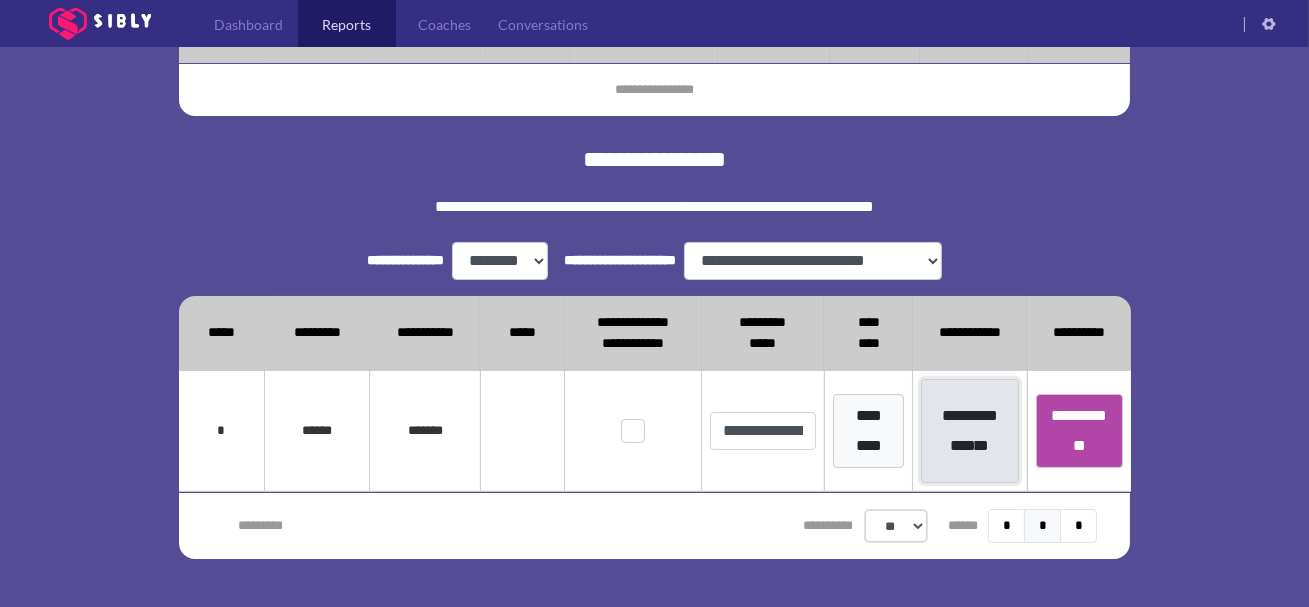 click on "**********" at bounding box center [969, 431] 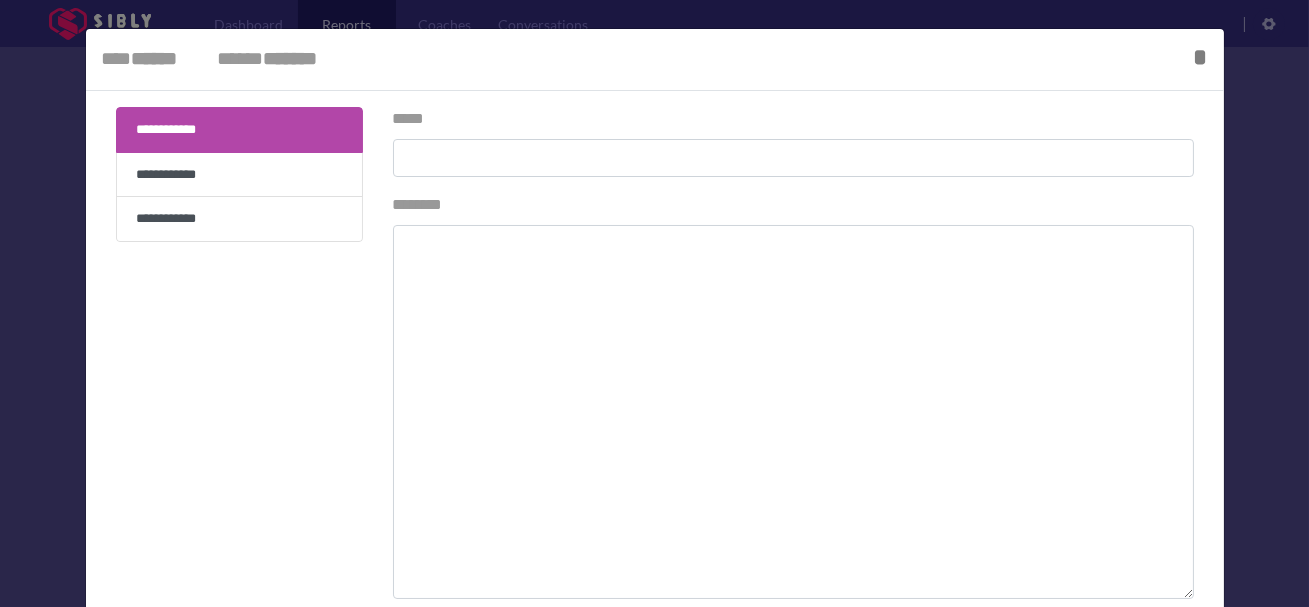 type on "**********" 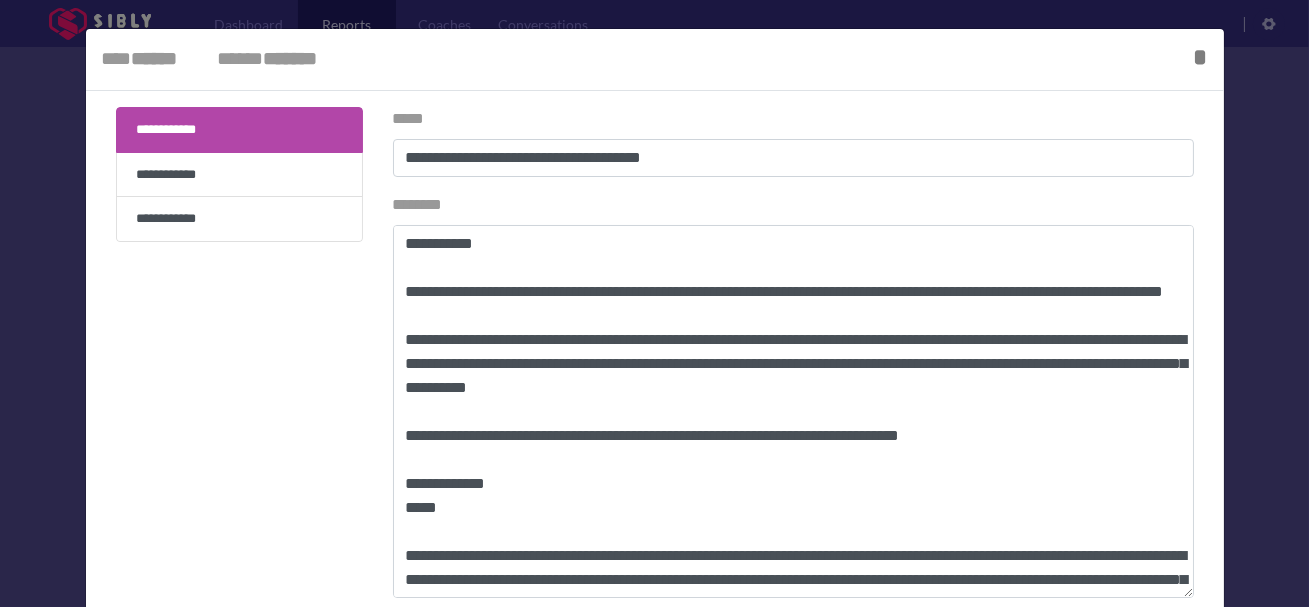 click at bounding box center [654, 303] 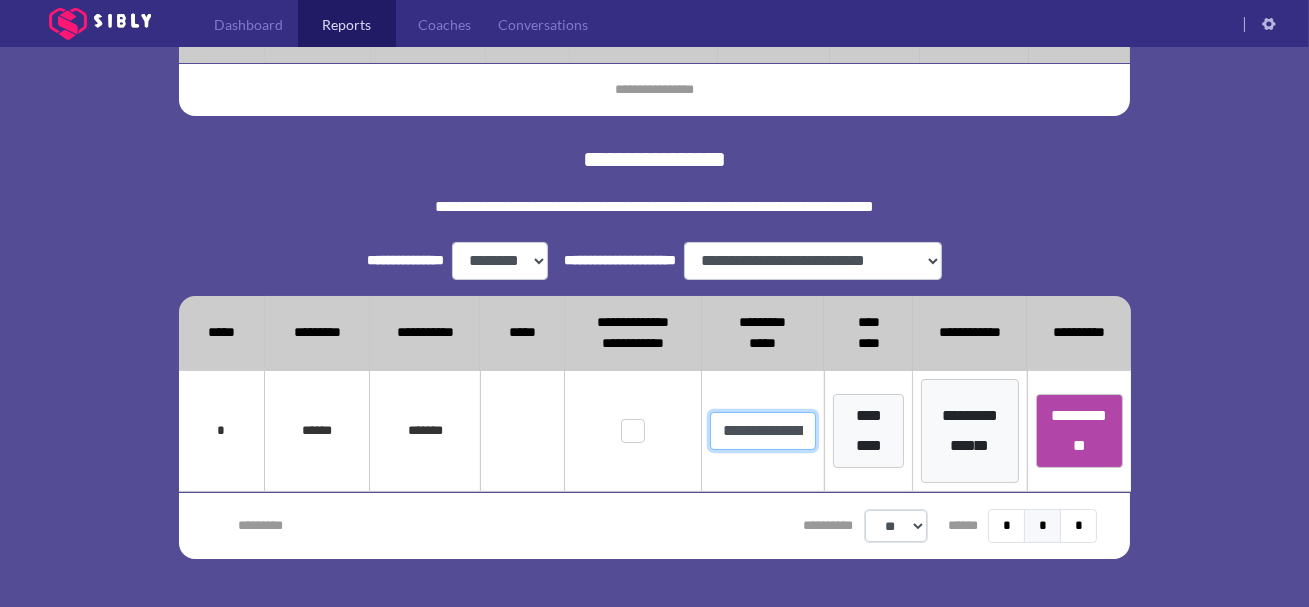 click on "**********" at bounding box center (762, 431) 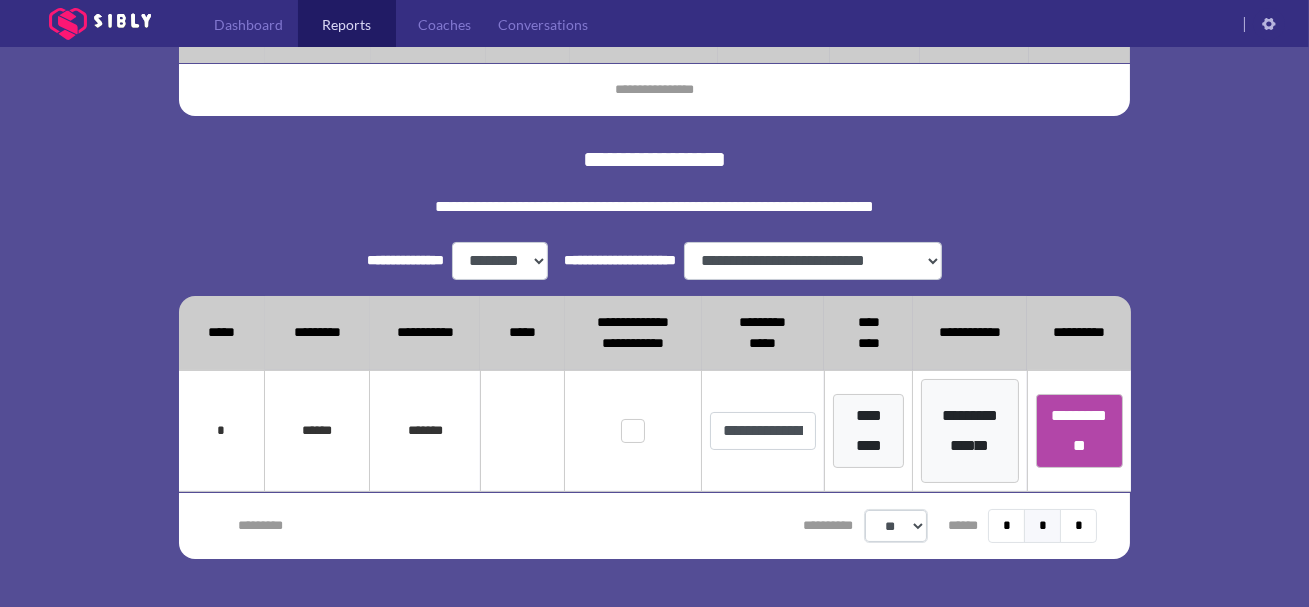 click on "**********" at bounding box center [655, 349] 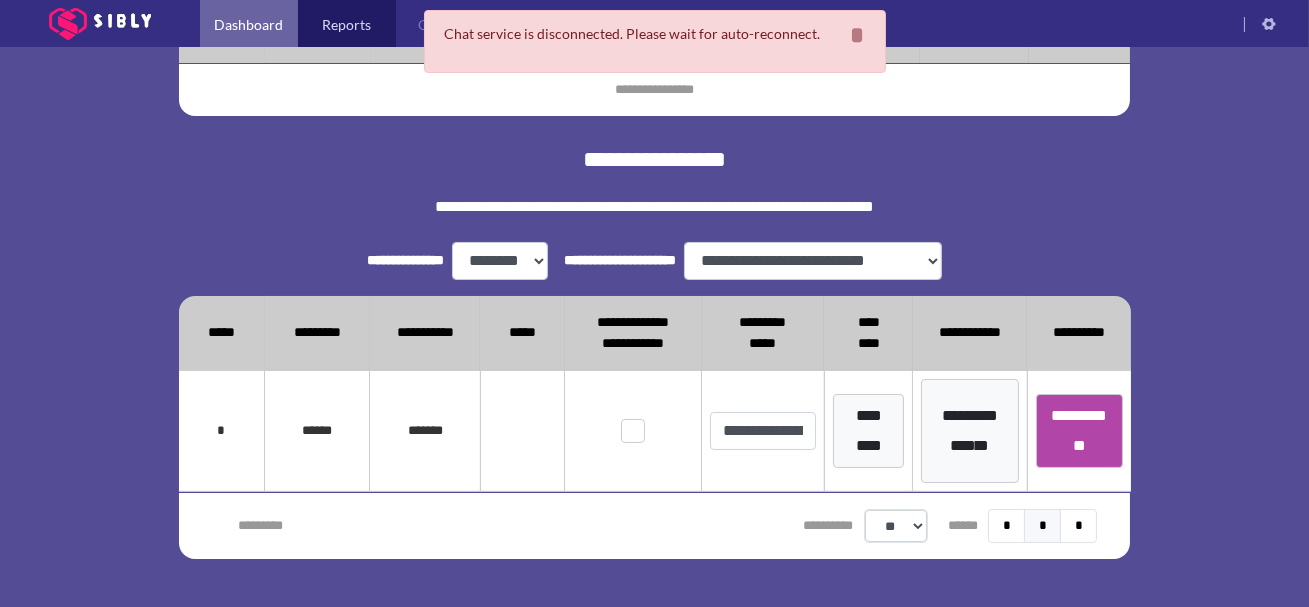 click on "Dashboard" at bounding box center (249, 24) 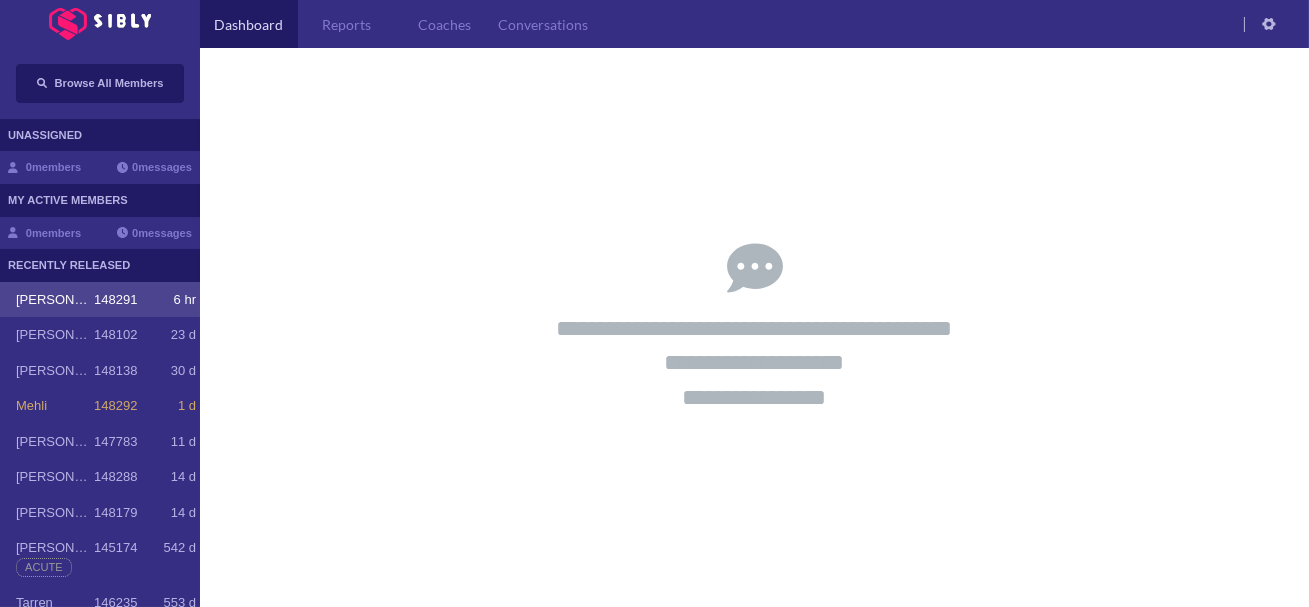 click on "148291" at bounding box center [115, 300] 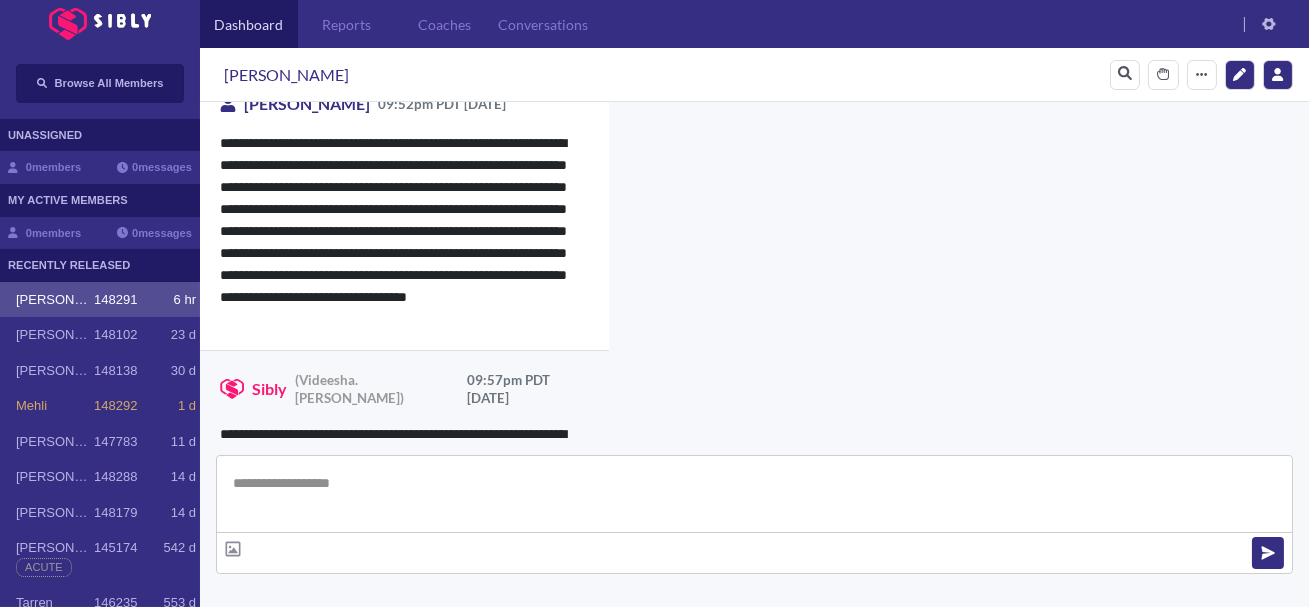 scroll, scrollTop: 5217, scrollLeft: 0, axis: vertical 